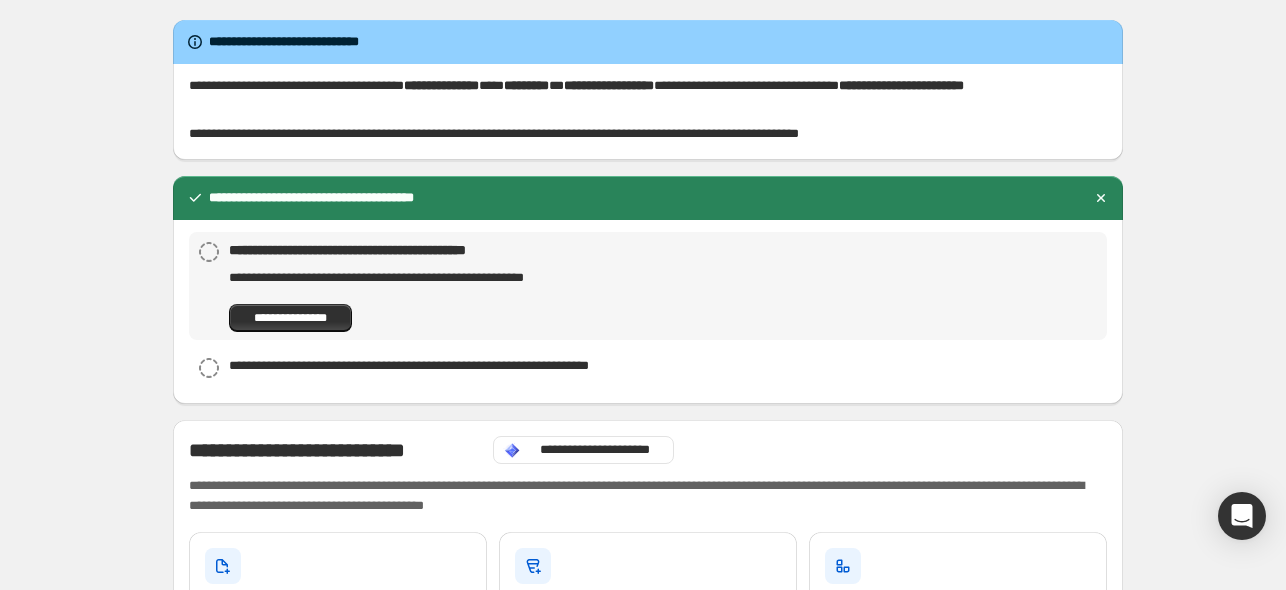scroll, scrollTop: 0, scrollLeft: 0, axis: both 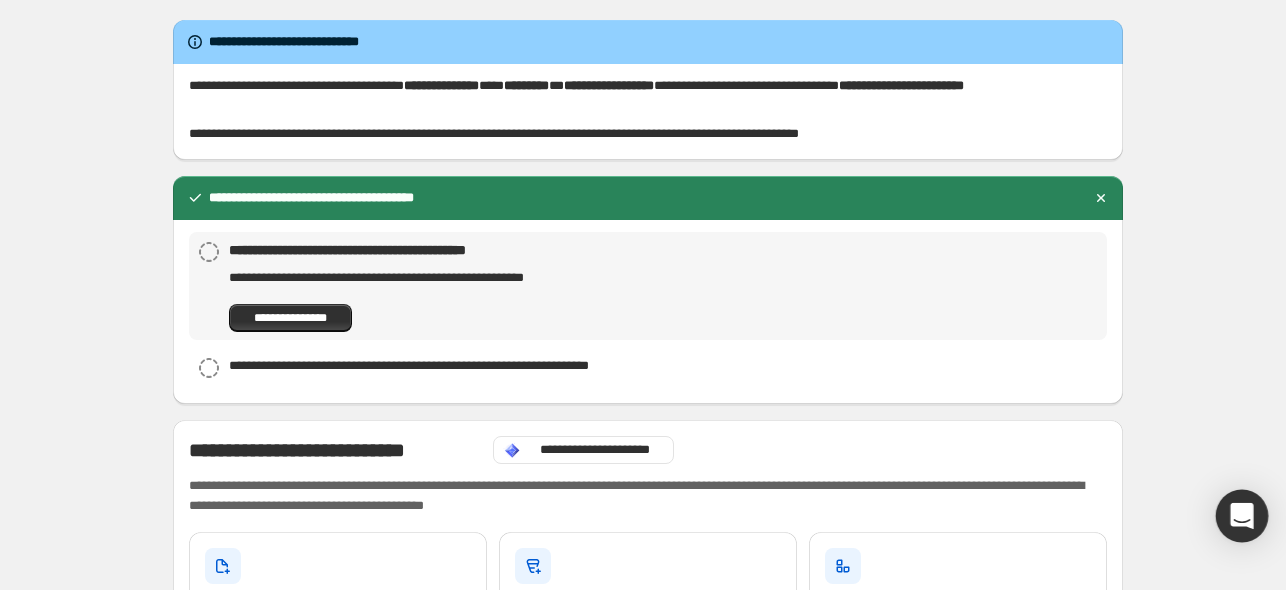 click 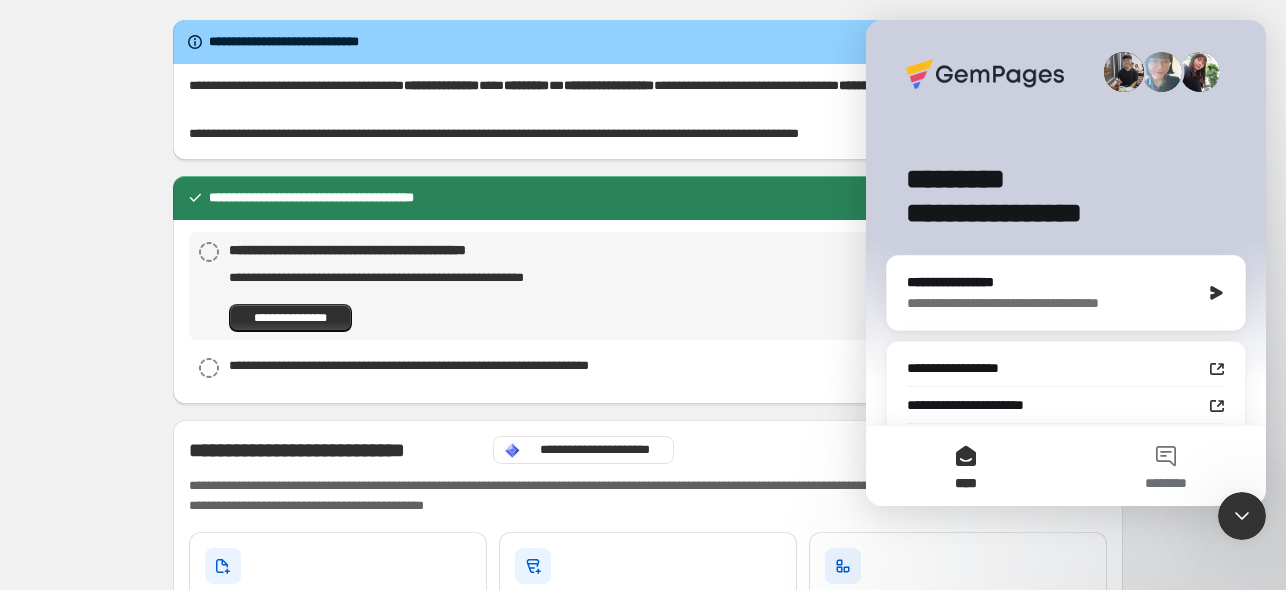 scroll, scrollTop: 0, scrollLeft: 0, axis: both 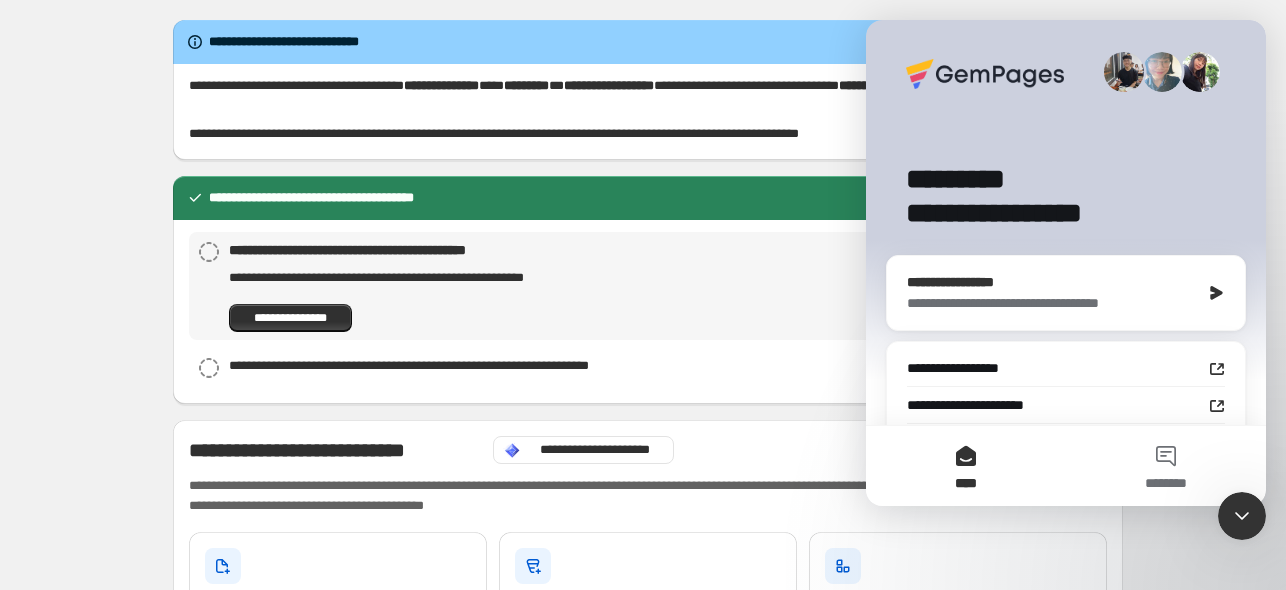 click on "**********" at bounding box center [1048, 282] 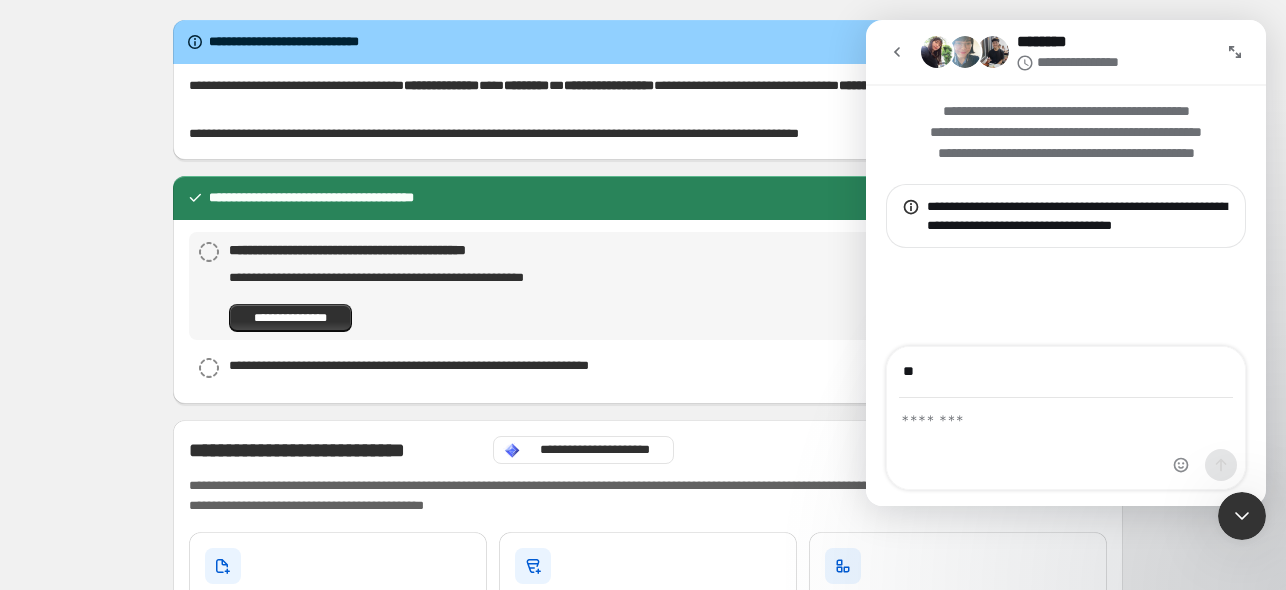 type on "*" 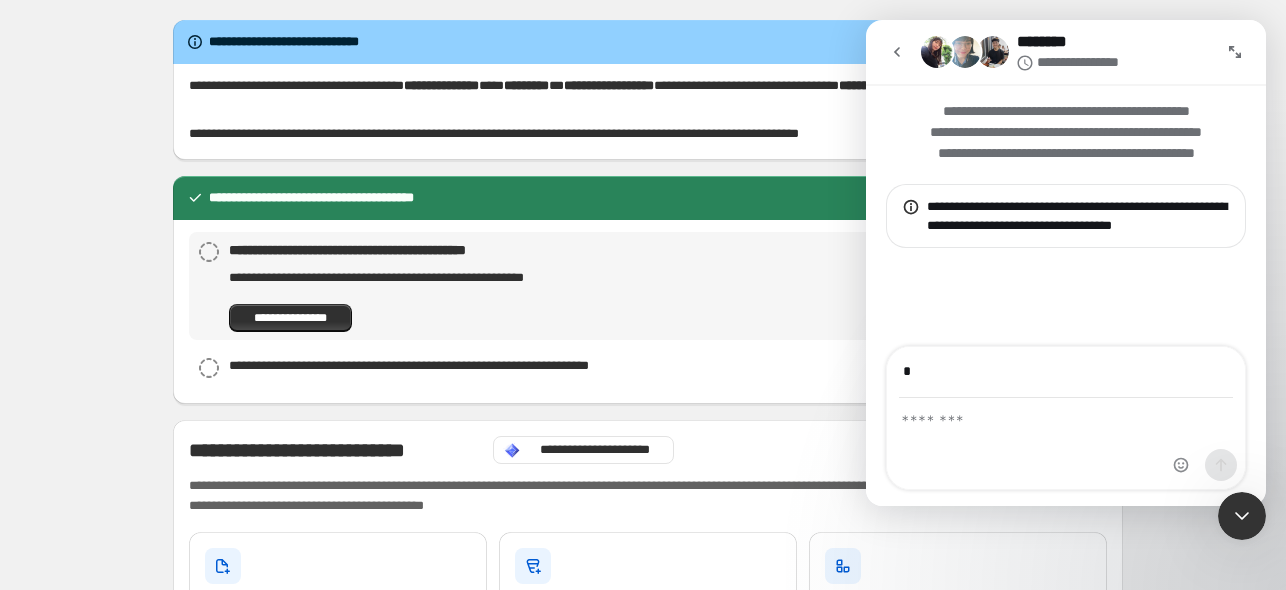 type 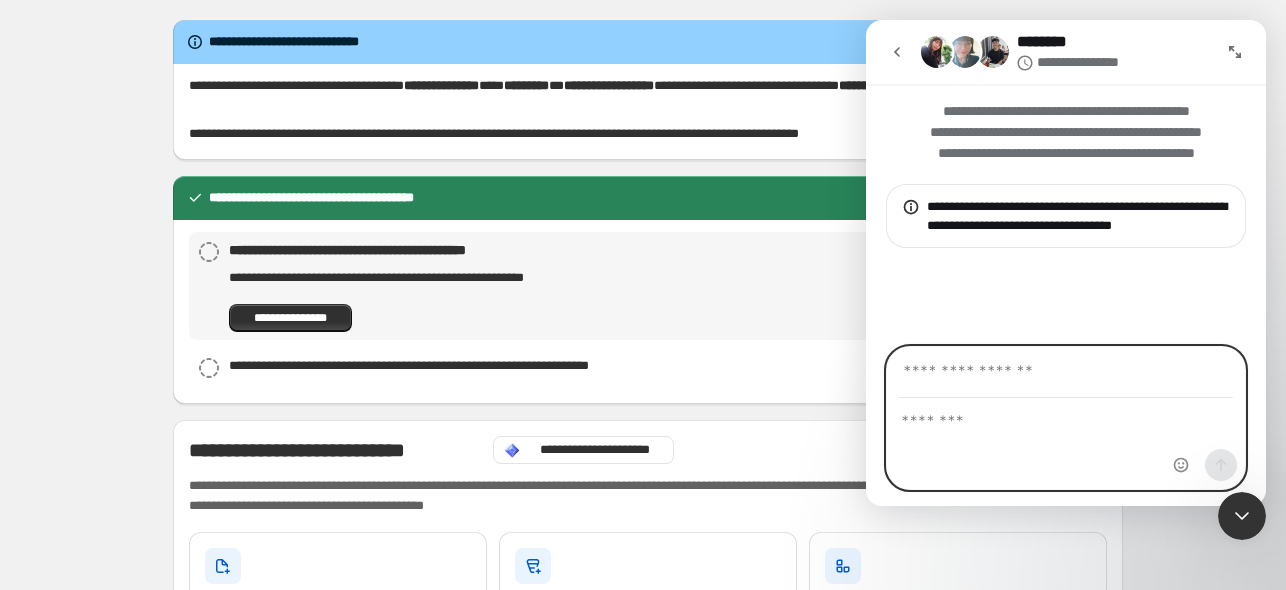 click at bounding box center (1066, 416) 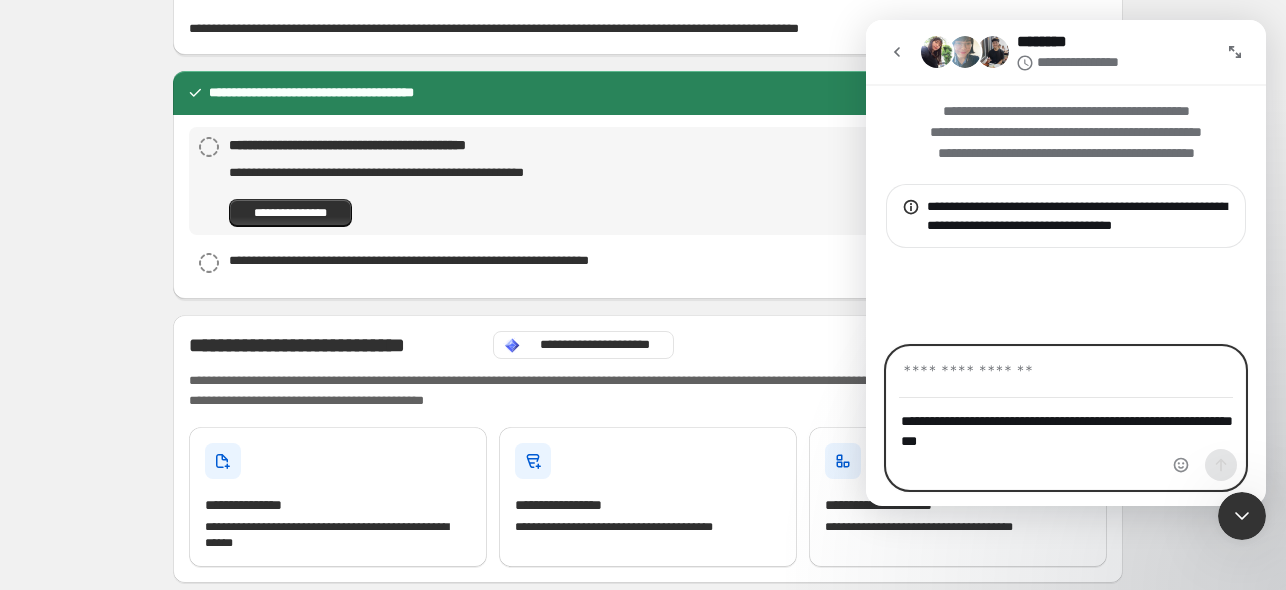scroll, scrollTop: 100, scrollLeft: 0, axis: vertical 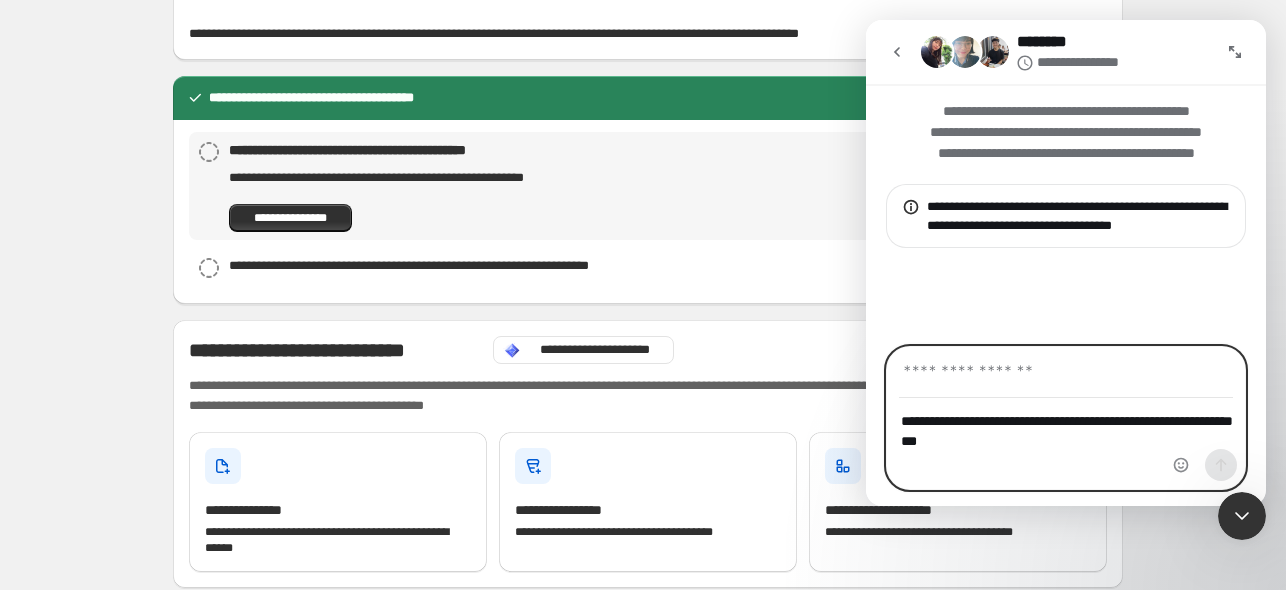 type on "**********" 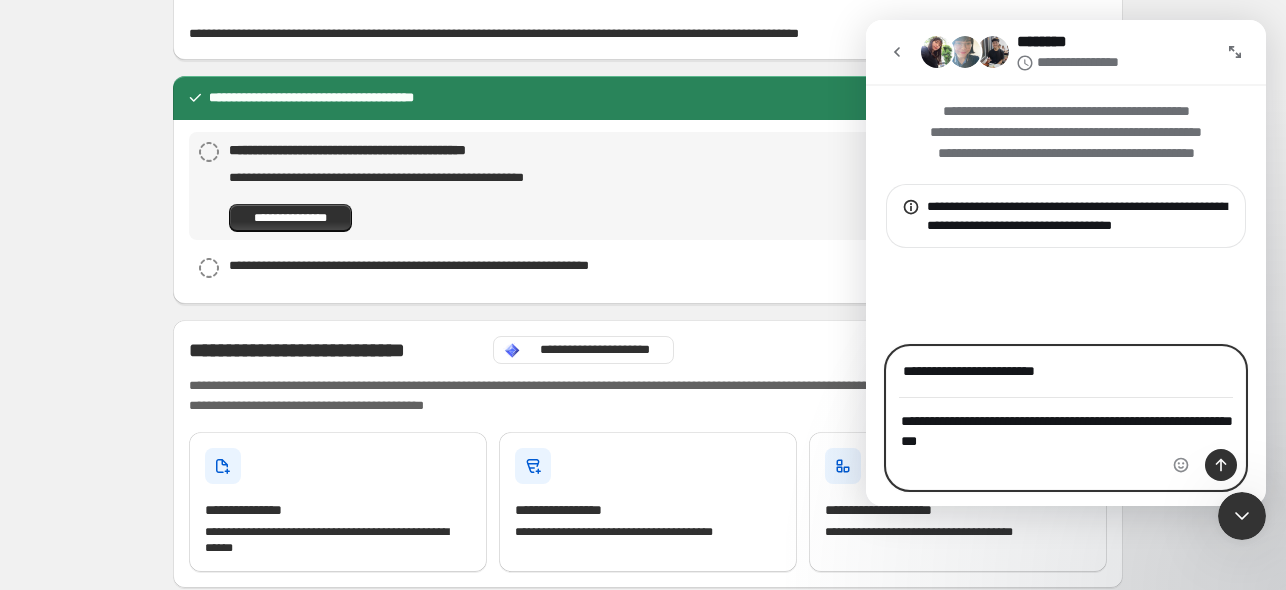 click on "**********" at bounding box center [1066, 426] 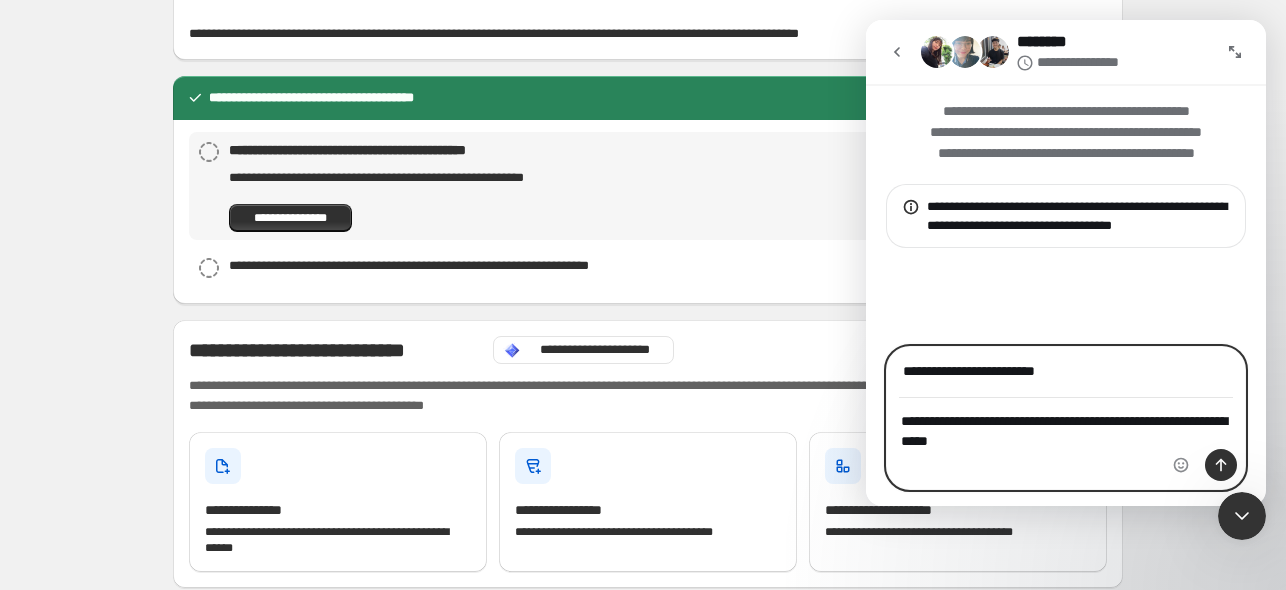 click on "**********" at bounding box center [1066, 426] 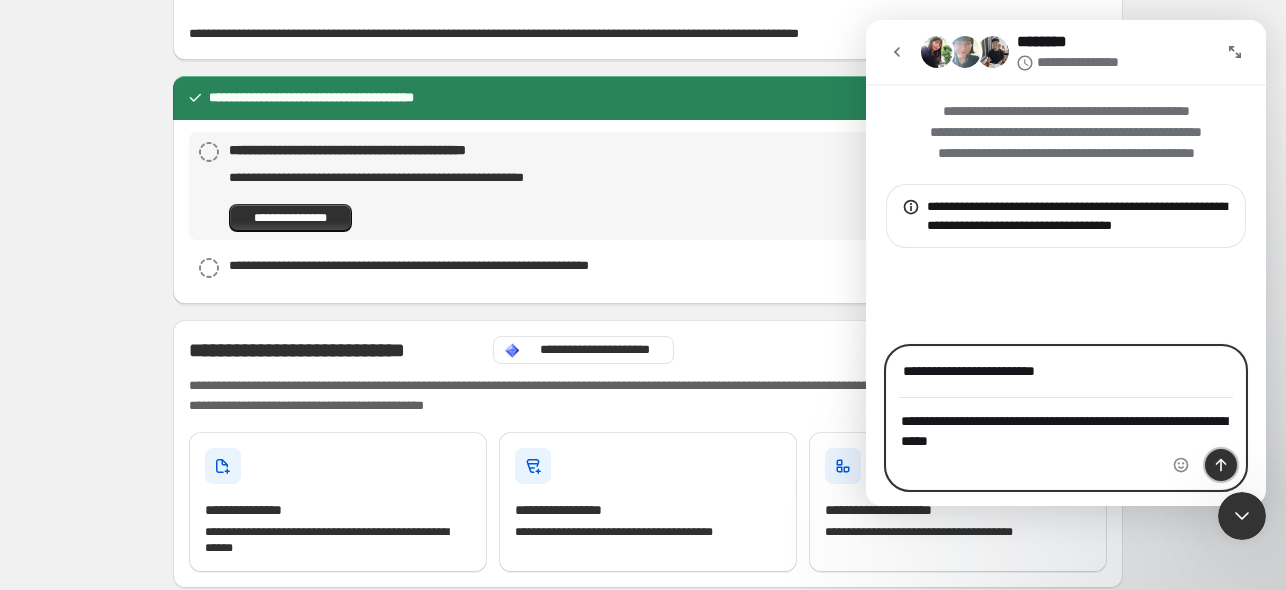 click 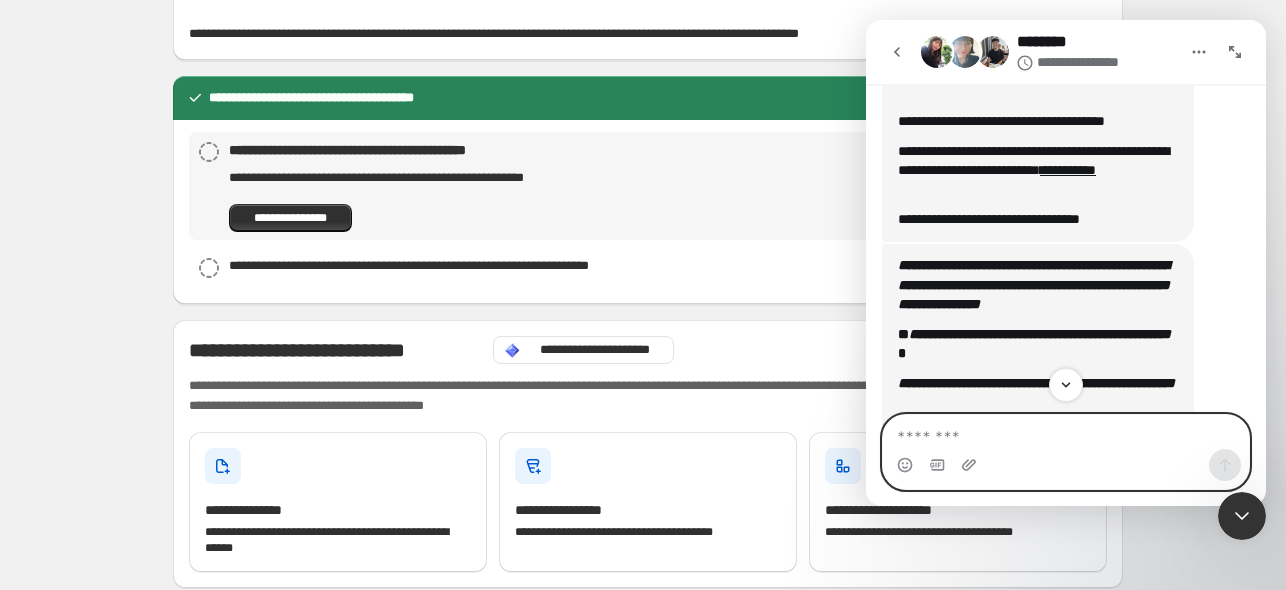 scroll, scrollTop: 439, scrollLeft: 0, axis: vertical 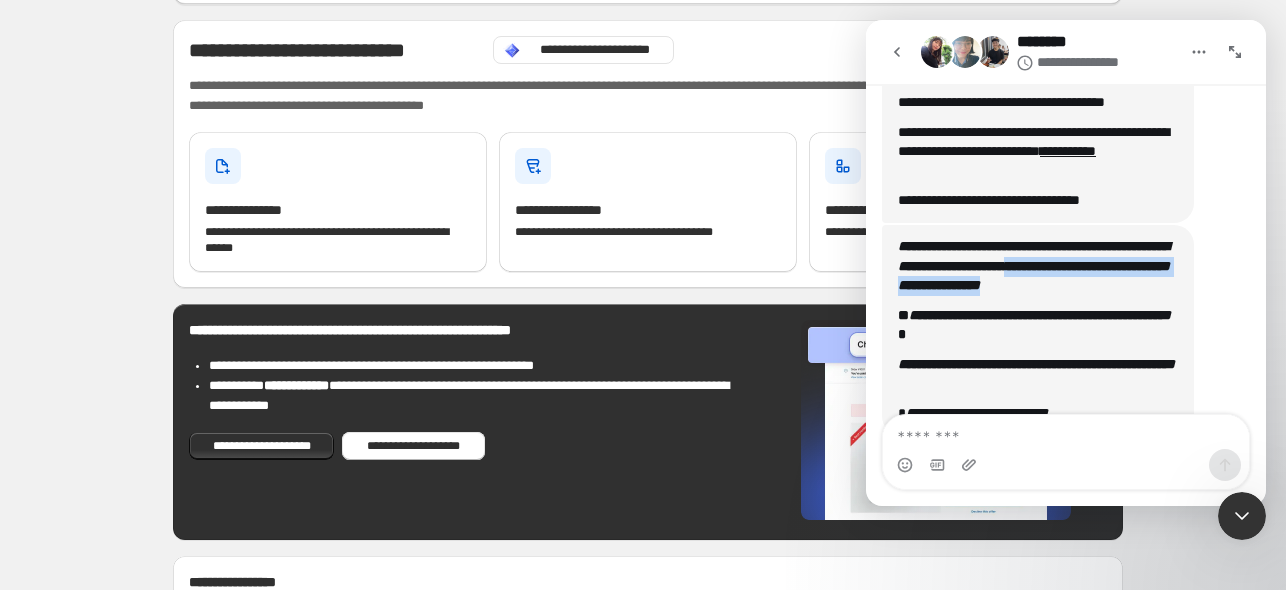 drag, startPoint x: 1143, startPoint y: 263, endPoint x: 1014, endPoint y: 299, distance: 133.9291 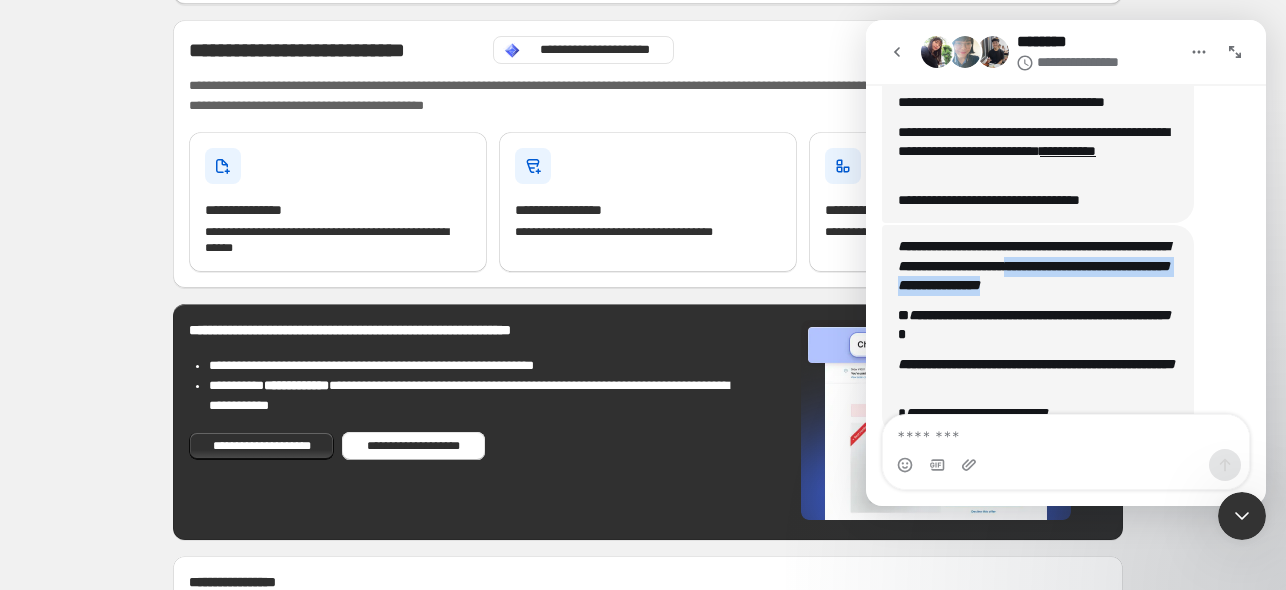 copy on "**********" 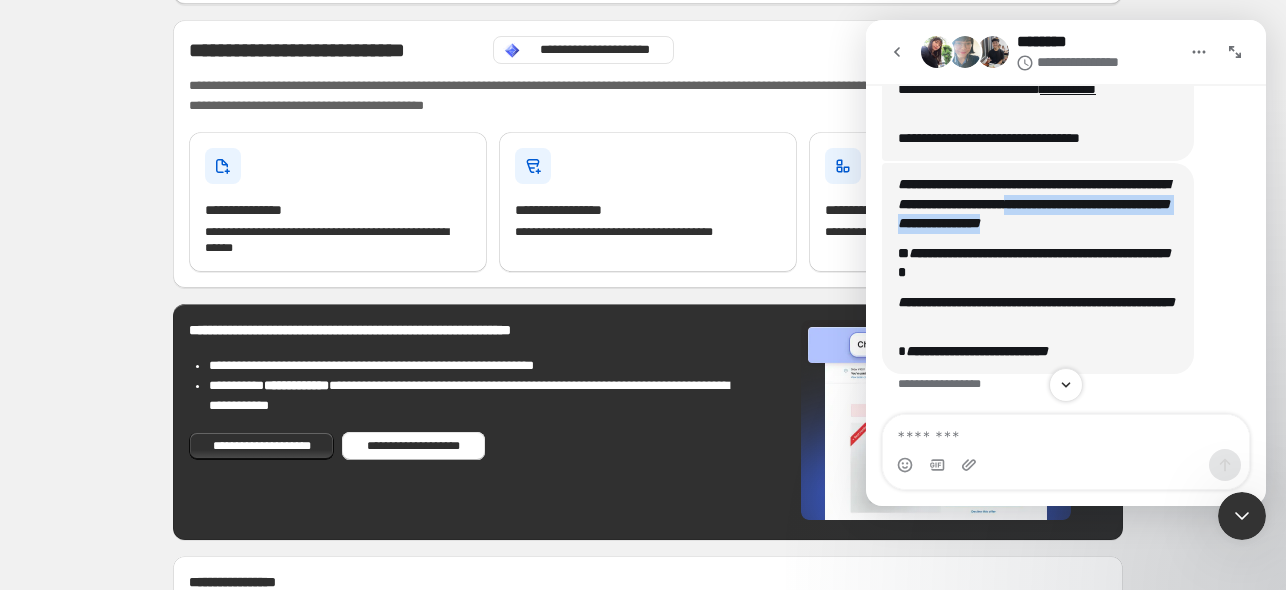 scroll, scrollTop: 439, scrollLeft: 0, axis: vertical 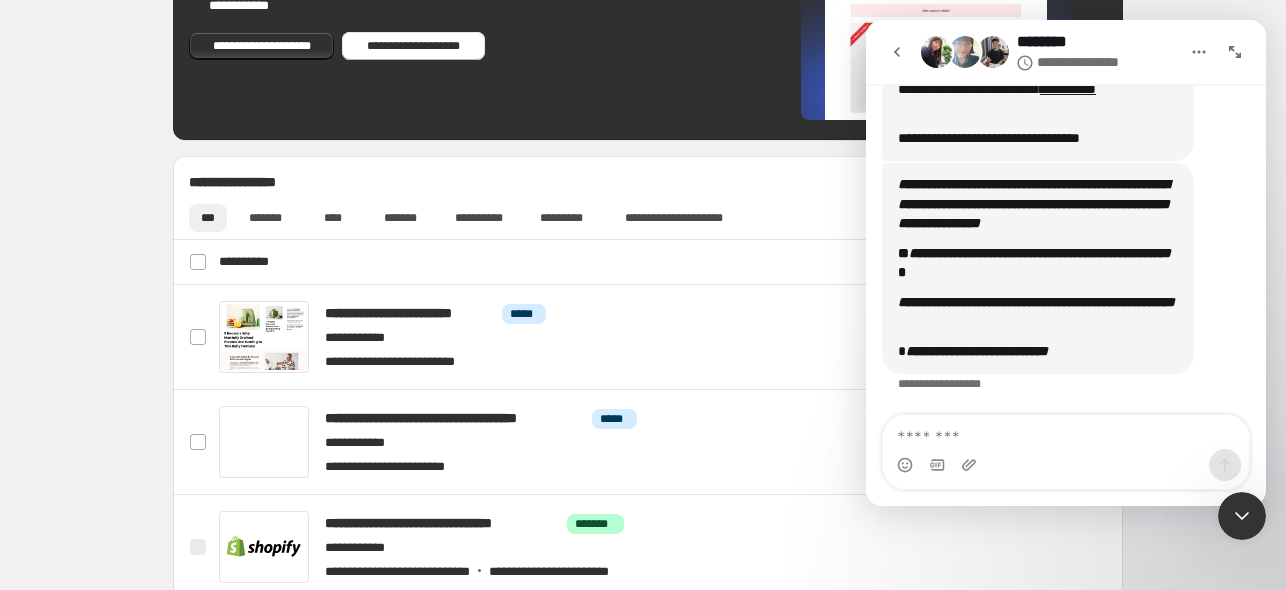 click on "**********" at bounding box center (1038, 342) 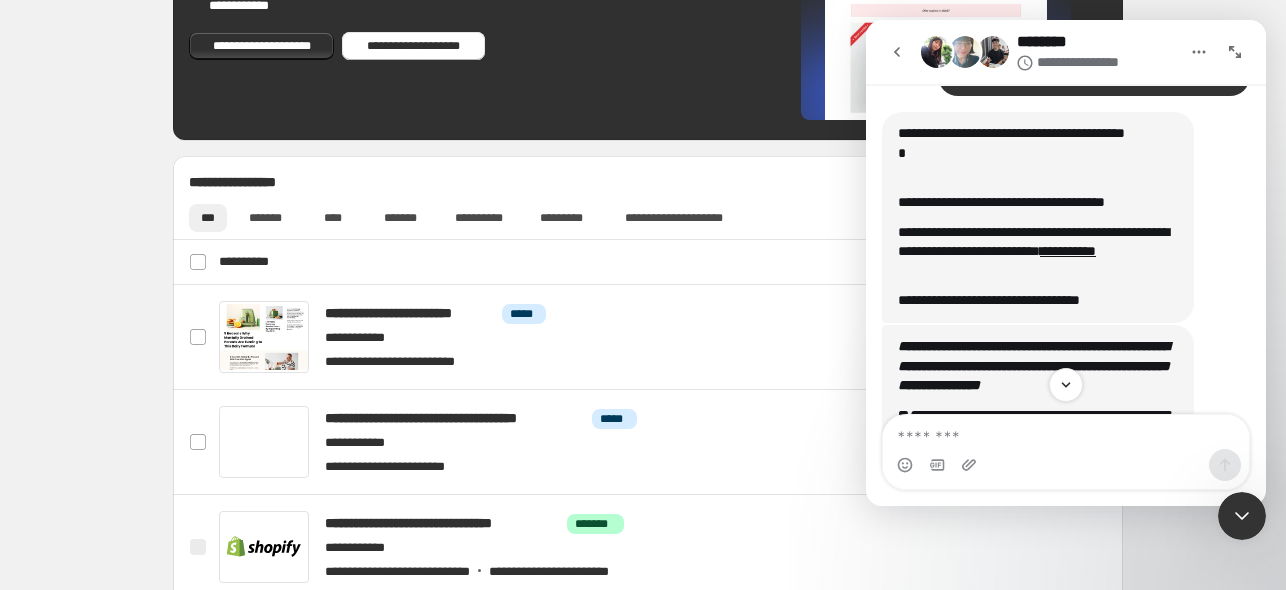 scroll, scrollTop: 439, scrollLeft: 0, axis: vertical 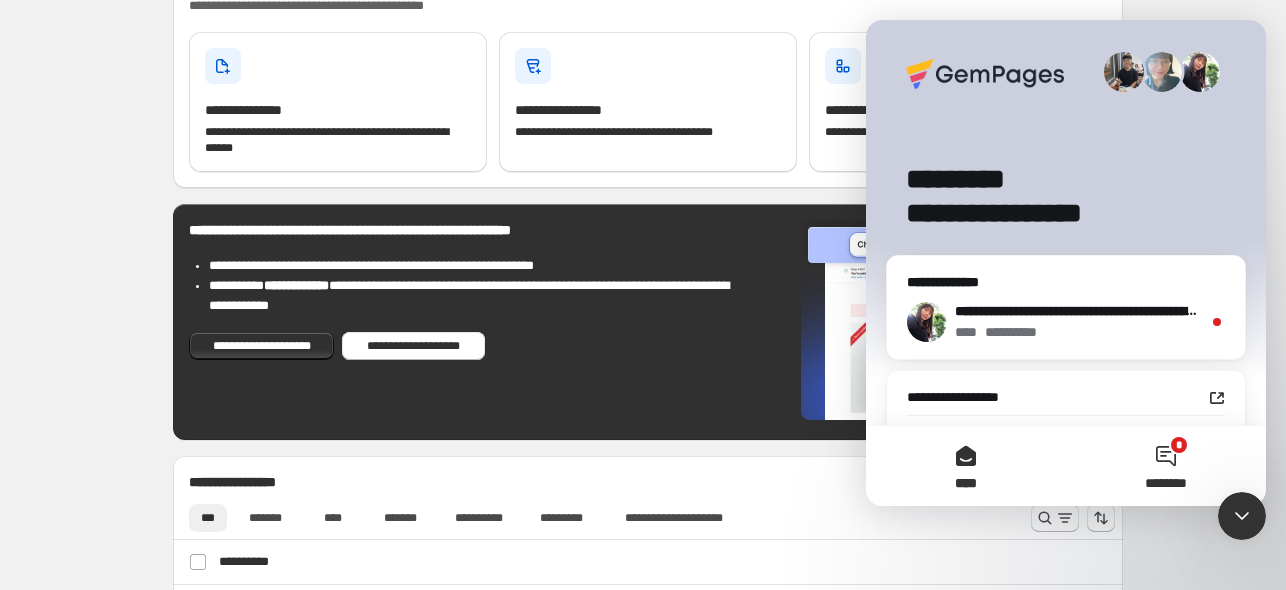 click on "* ********" at bounding box center (1166, 466) 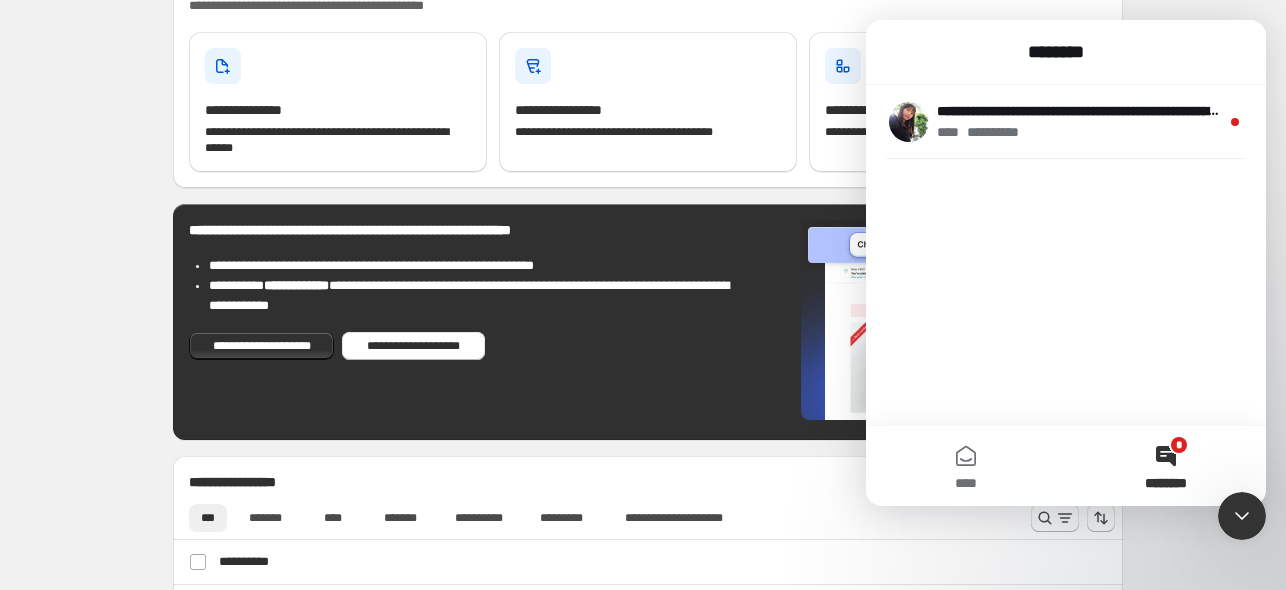 click on "********" at bounding box center (1066, 52) 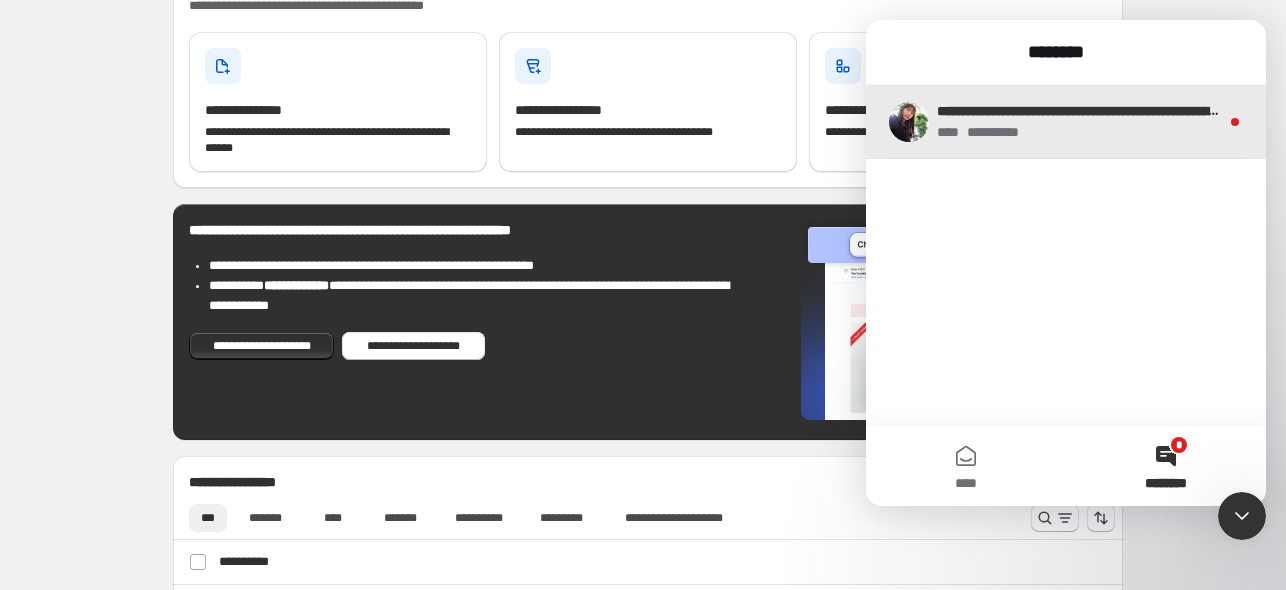 click on "**********" at bounding box center (1225, 111) 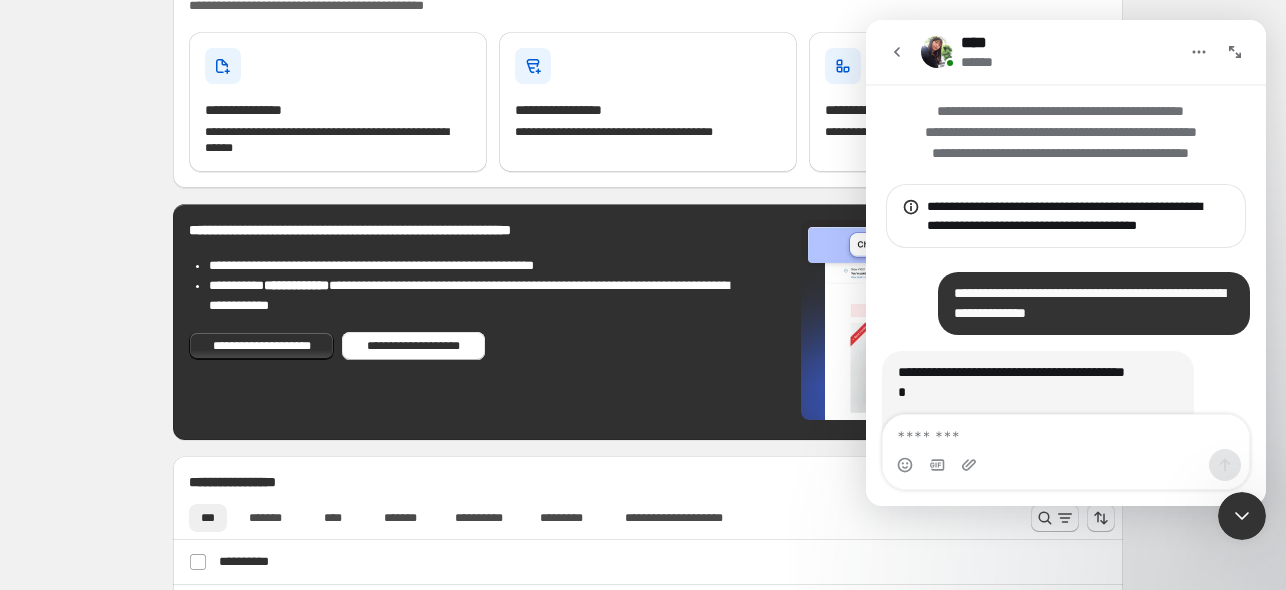scroll, scrollTop: 2, scrollLeft: 0, axis: vertical 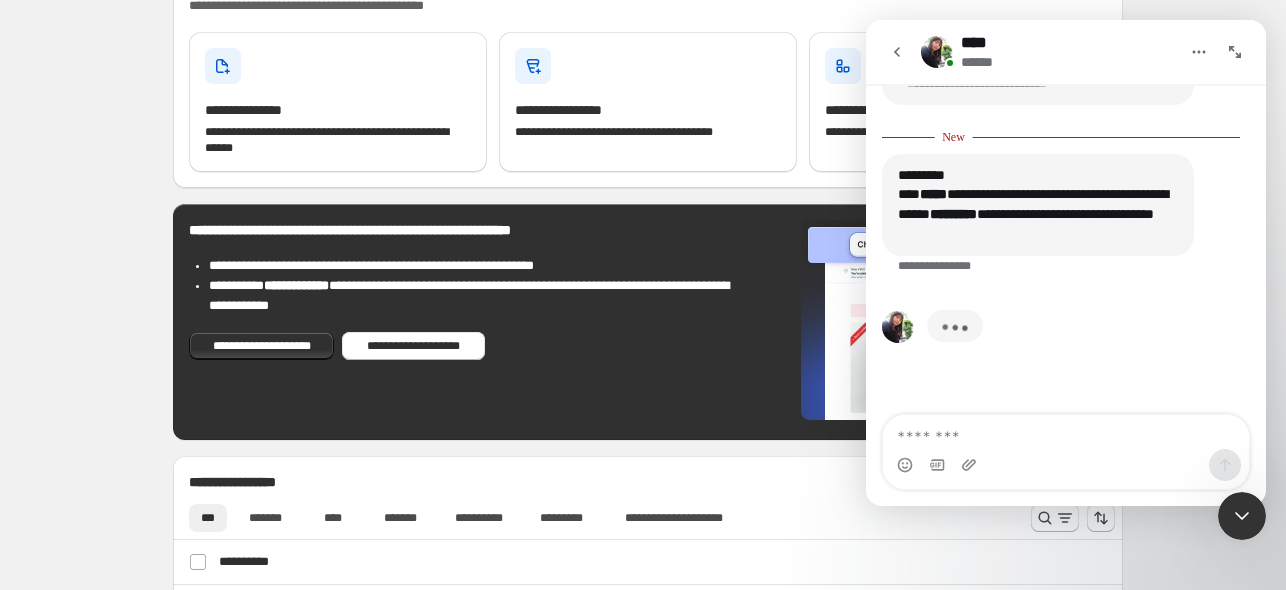 type on "*" 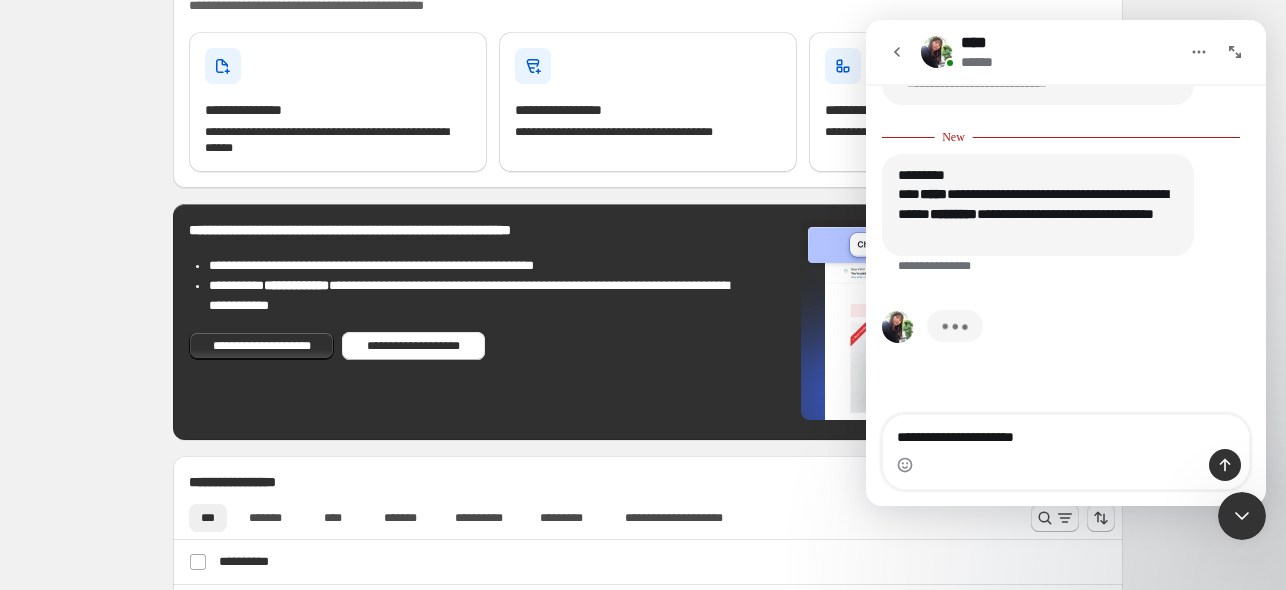 type on "**********" 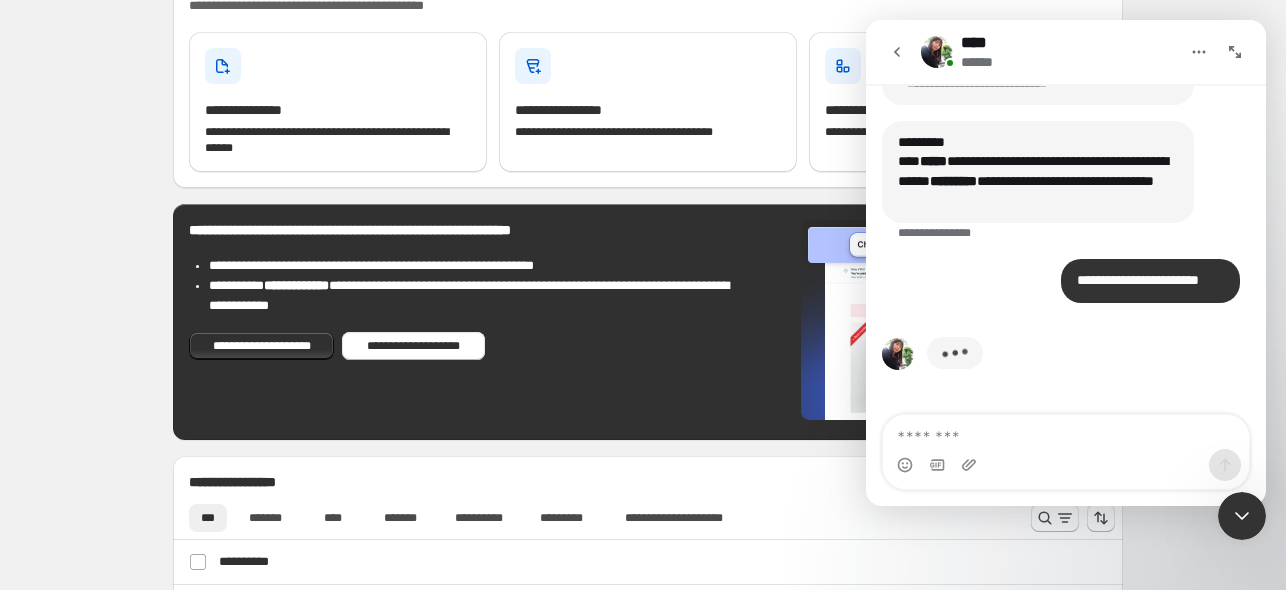 scroll, scrollTop: 694, scrollLeft: 0, axis: vertical 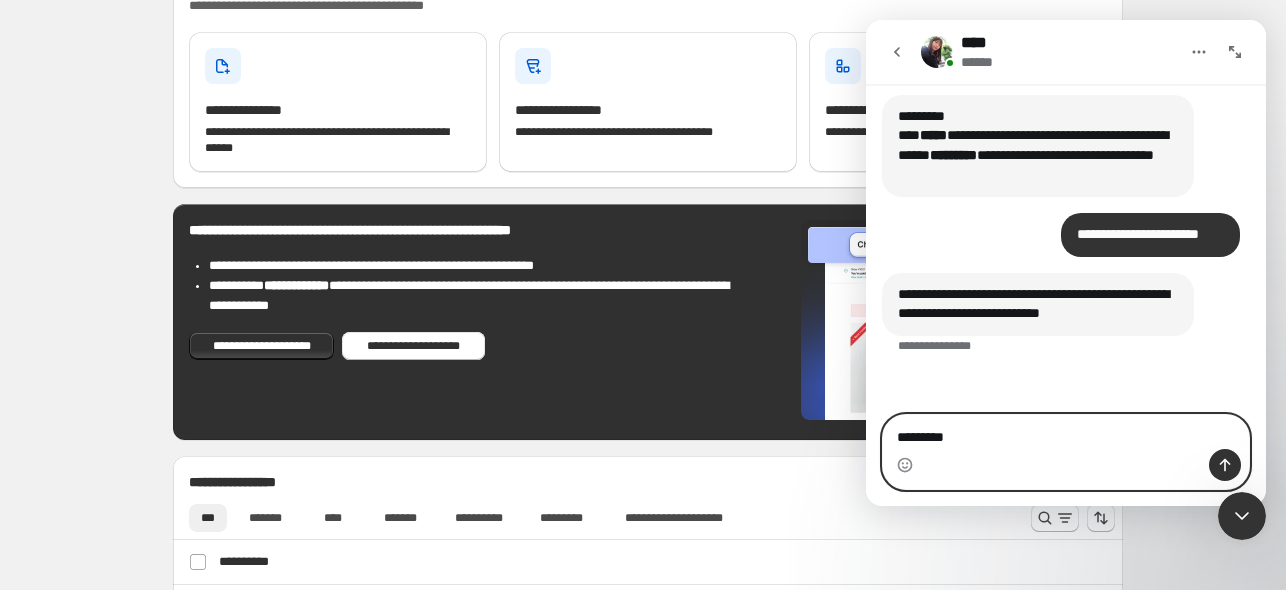 type on "**********" 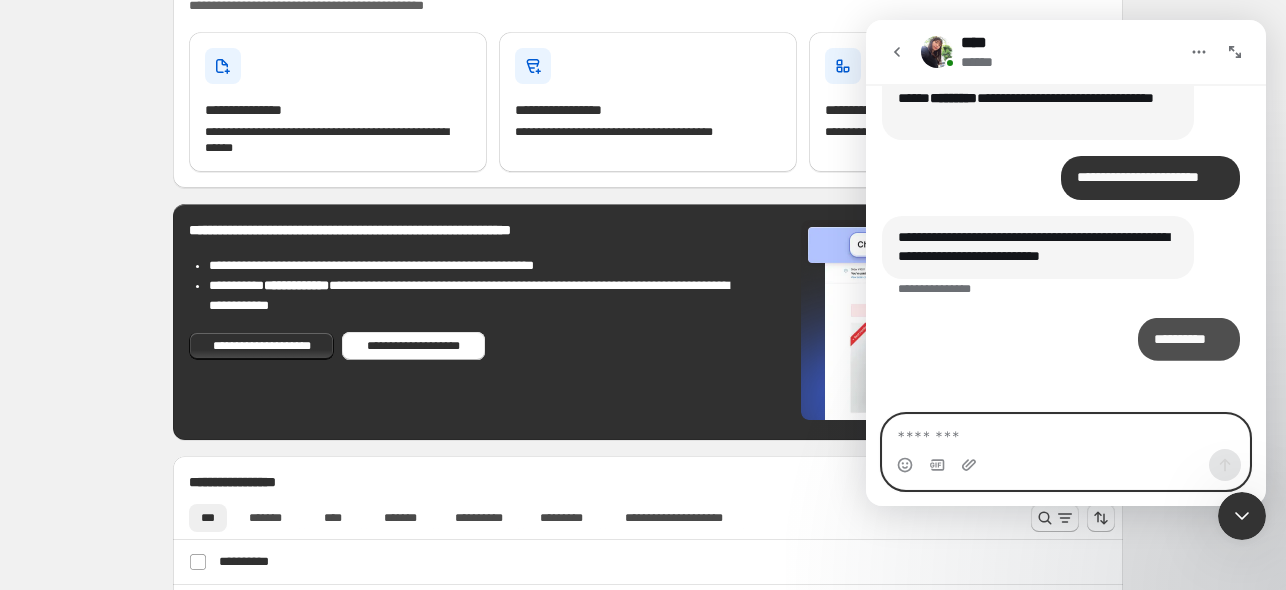 scroll, scrollTop: 756, scrollLeft: 0, axis: vertical 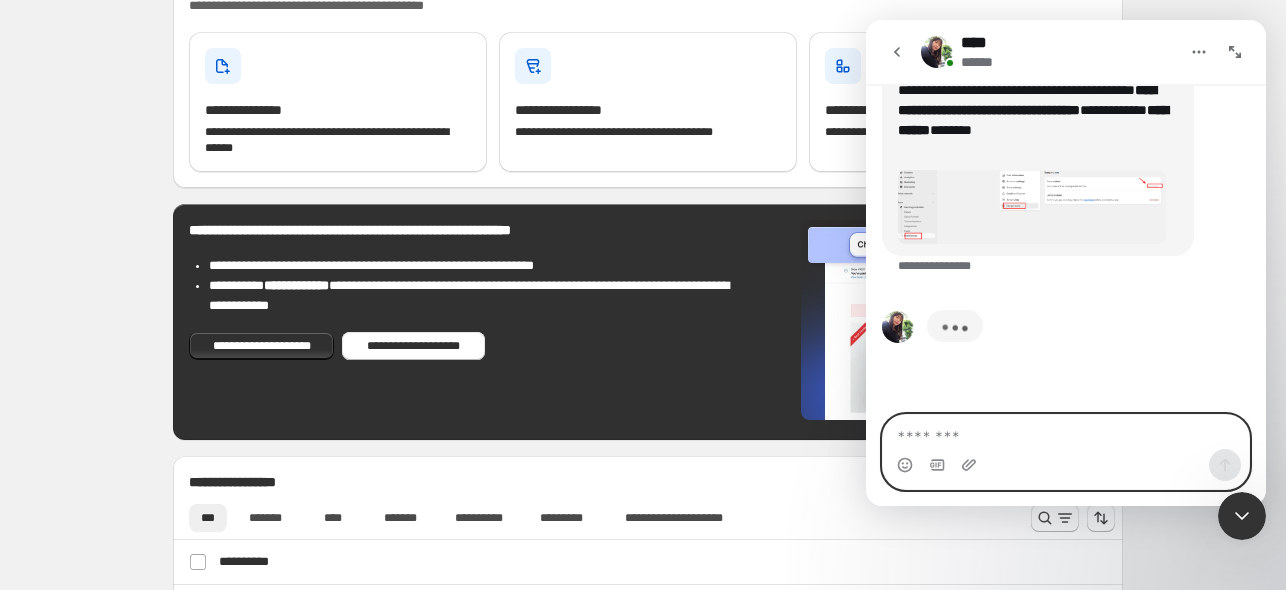 click at bounding box center [1066, 432] 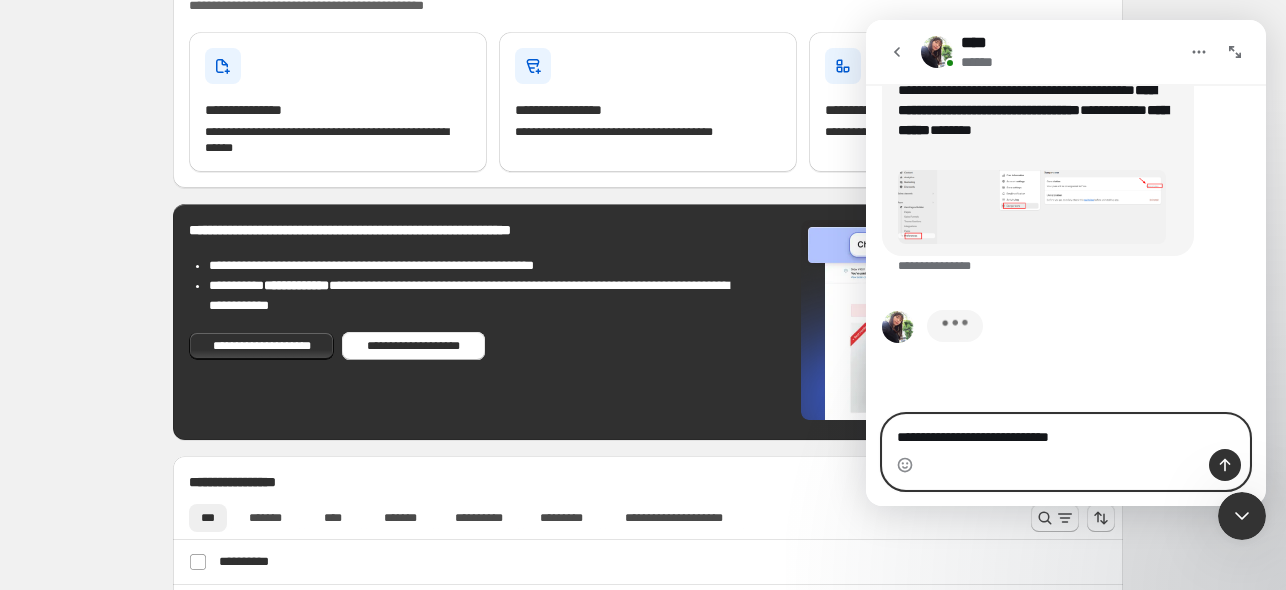 type on "**********" 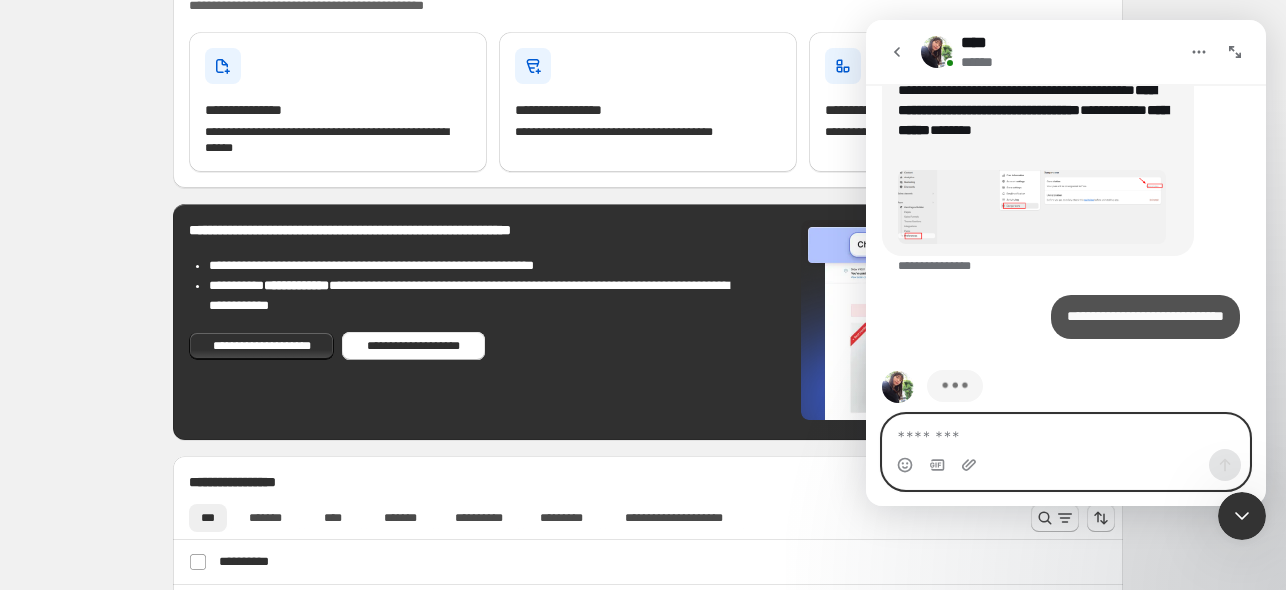 scroll, scrollTop: 1255, scrollLeft: 0, axis: vertical 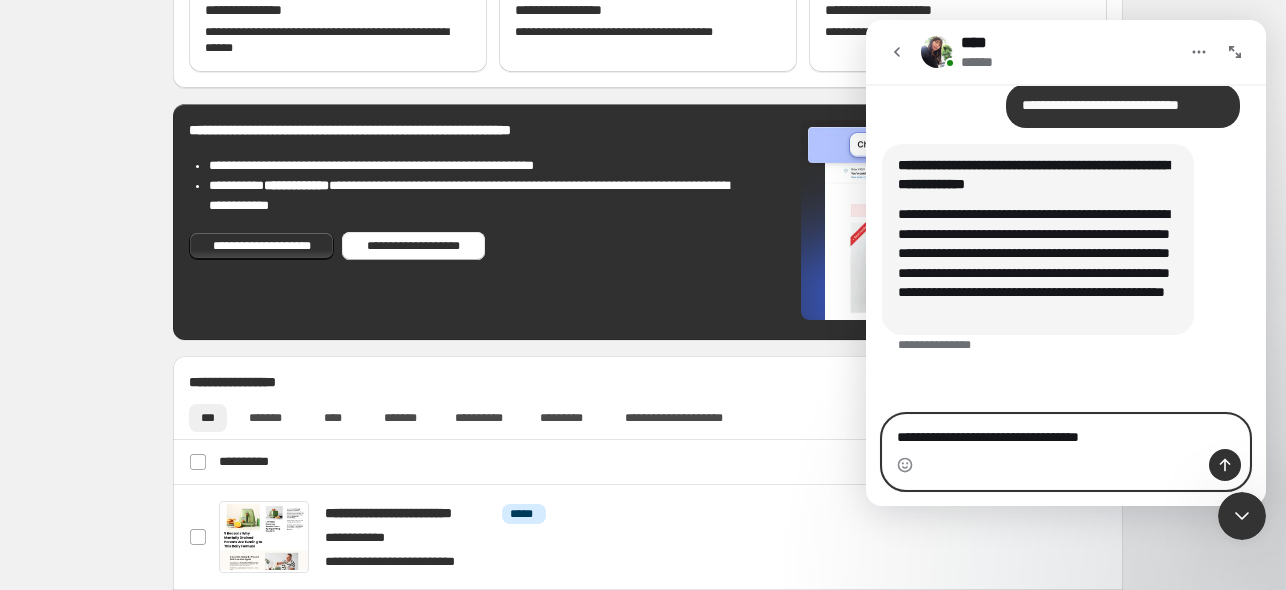 click on "**********" at bounding box center (1066, 432) 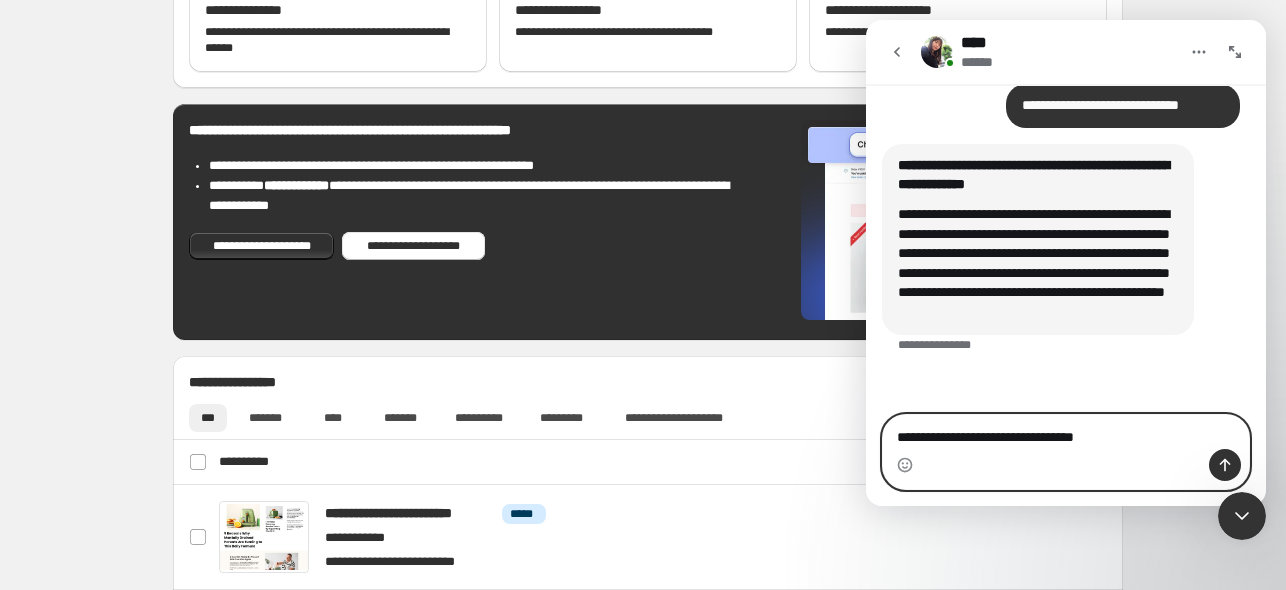type on "**********" 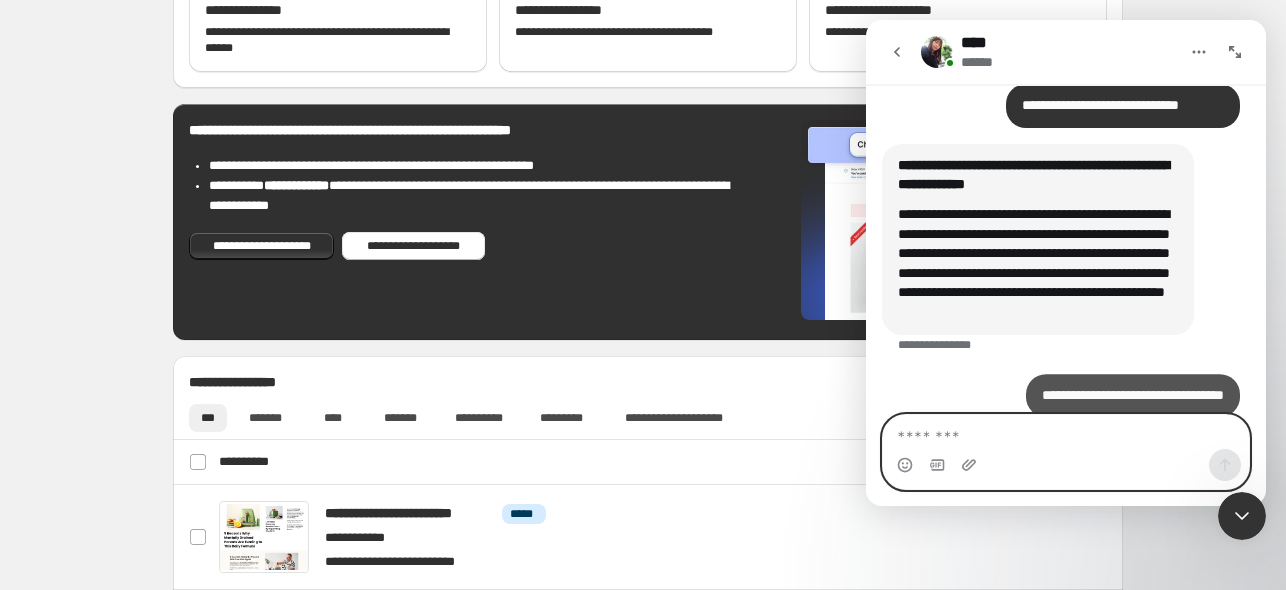 scroll, scrollTop: 1444, scrollLeft: 0, axis: vertical 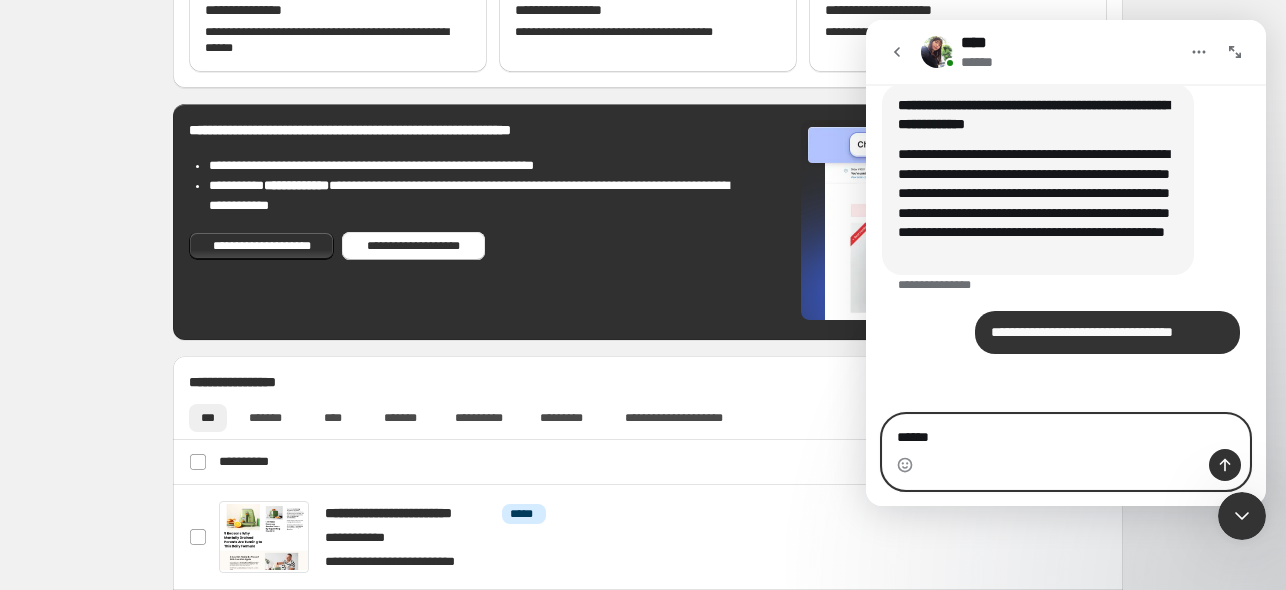 type on "*******" 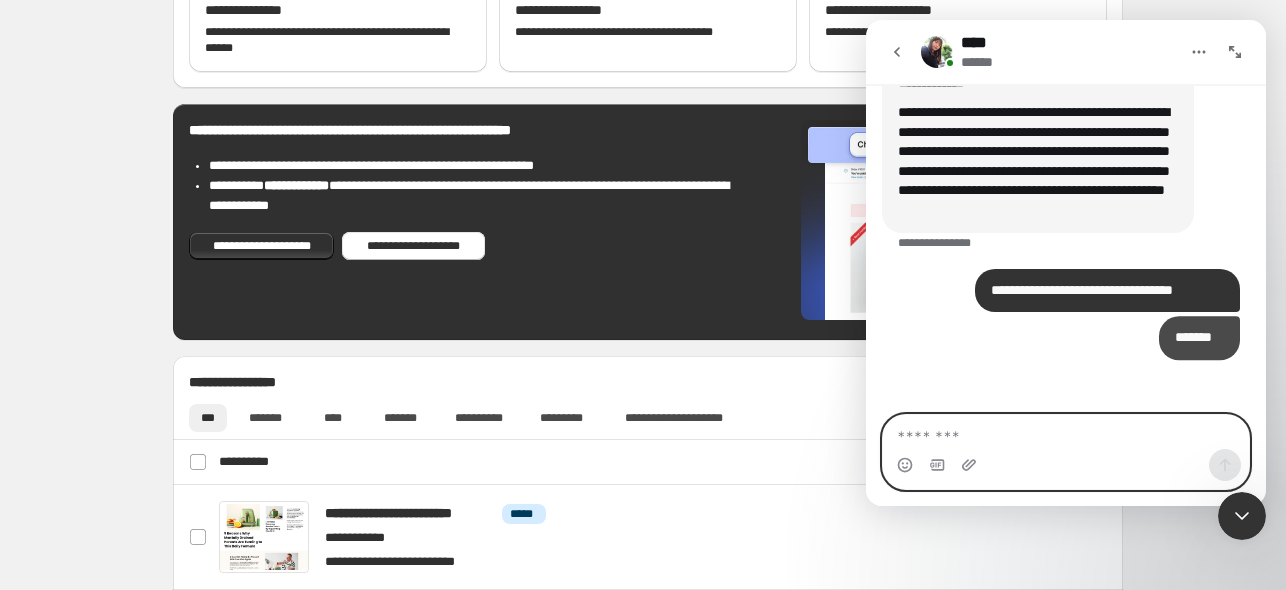scroll, scrollTop: 1490, scrollLeft: 0, axis: vertical 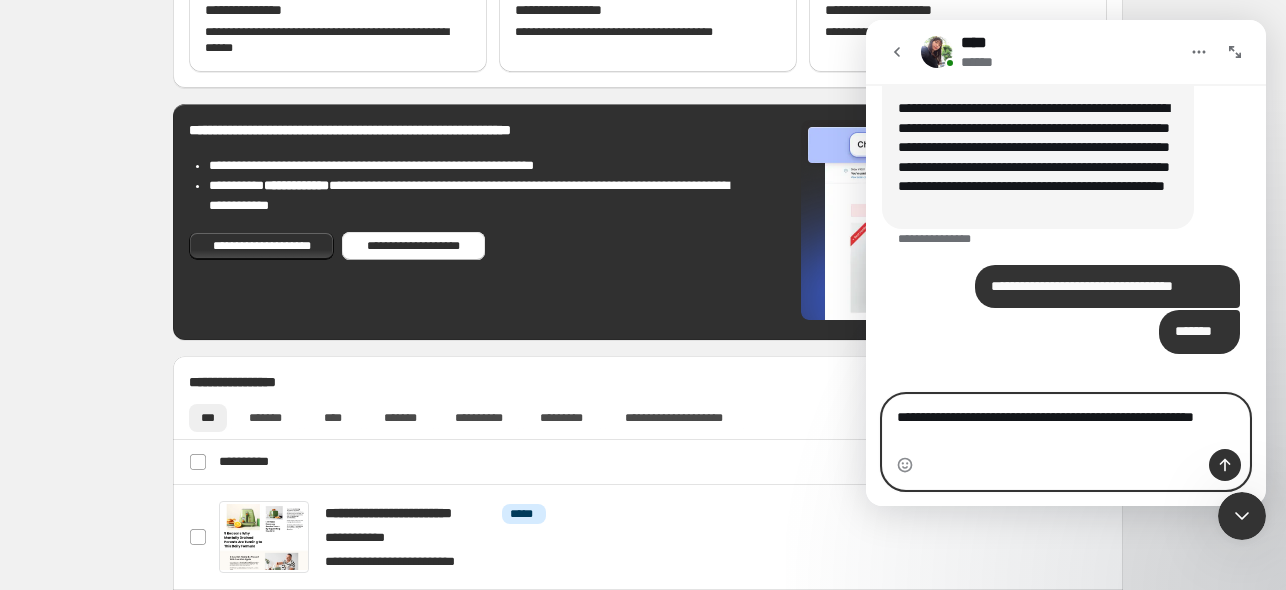 type on "**********" 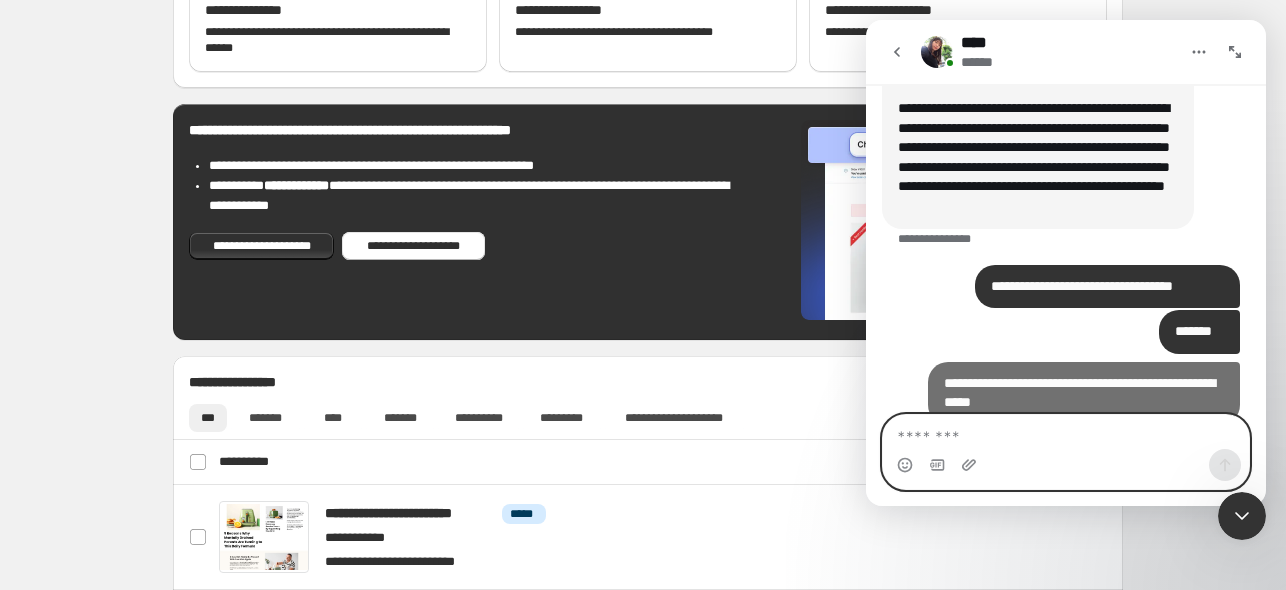 scroll, scrollTop: 1555, scrollLeft: 0, axis: vertical 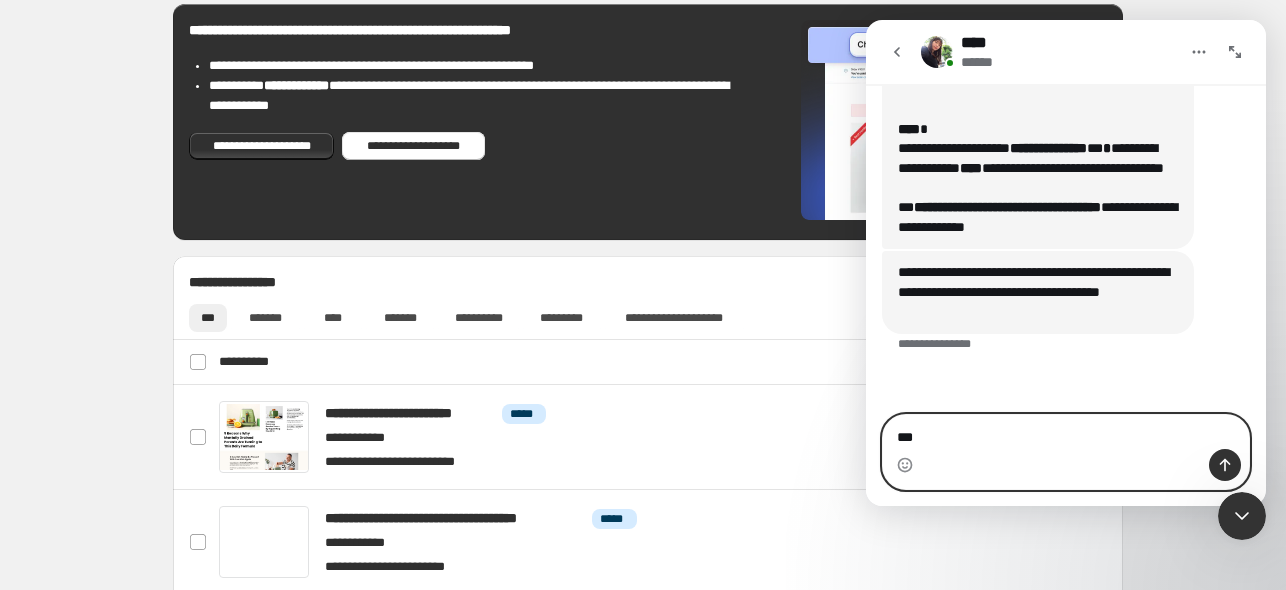 type on "****" 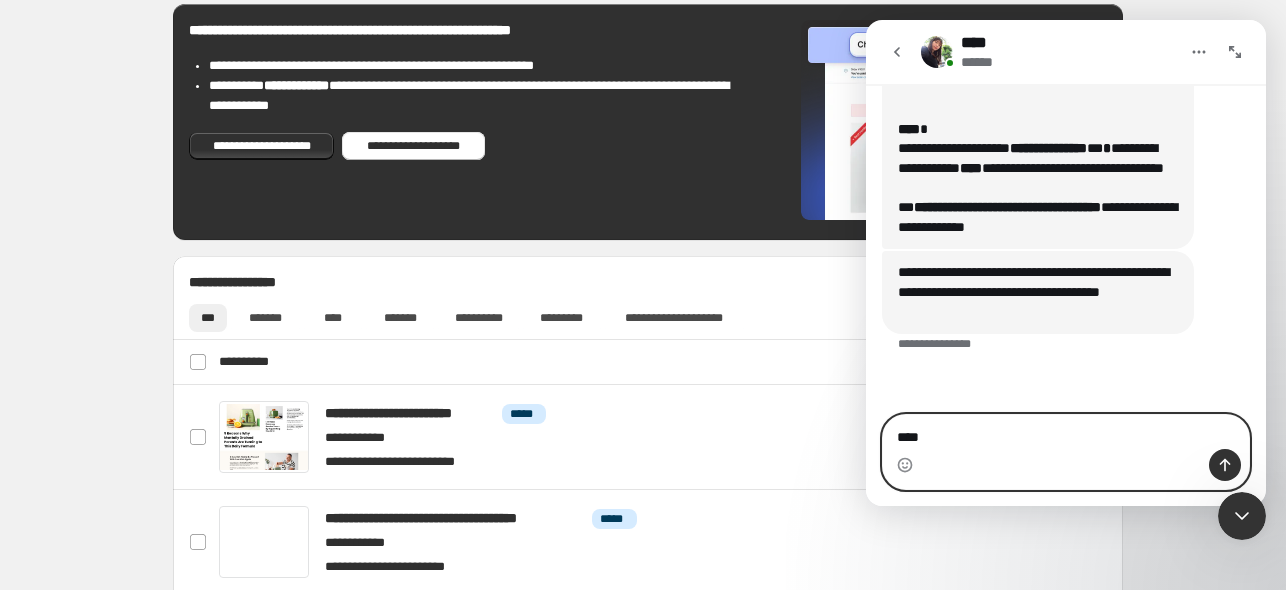 type 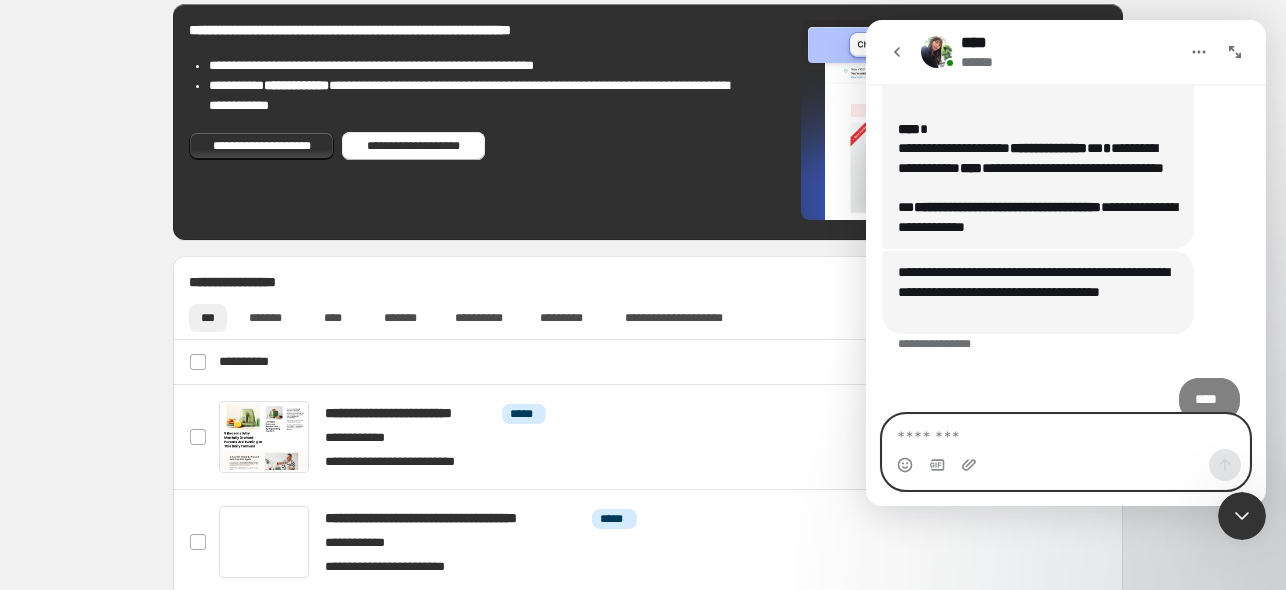 scroll, scrollTop: 2083, scrollLeft: 0, axis: vertical 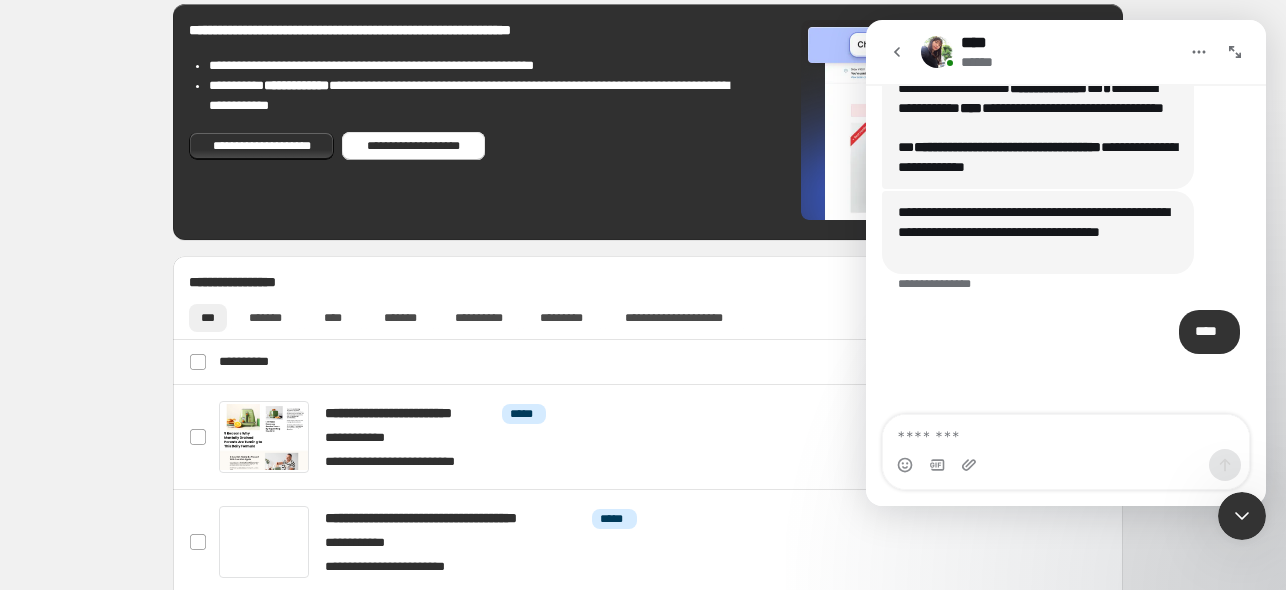 click at bounding box center [1235, 52] 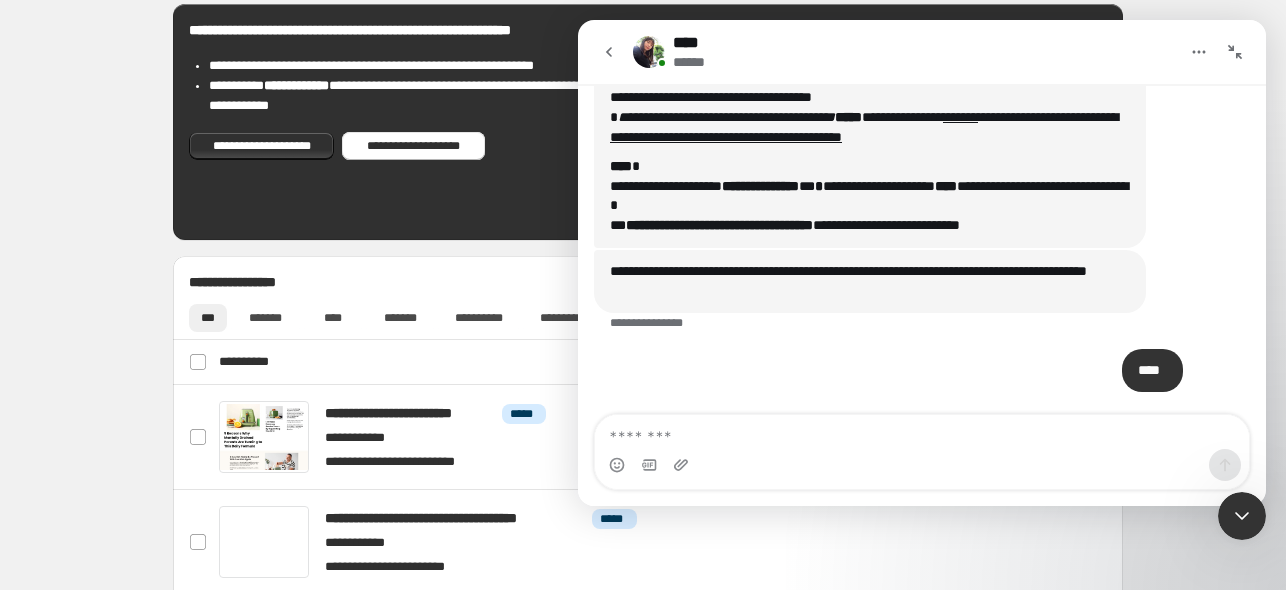 scroll, scrollTop: 1572, scrollLeft: 0, axis: vertical 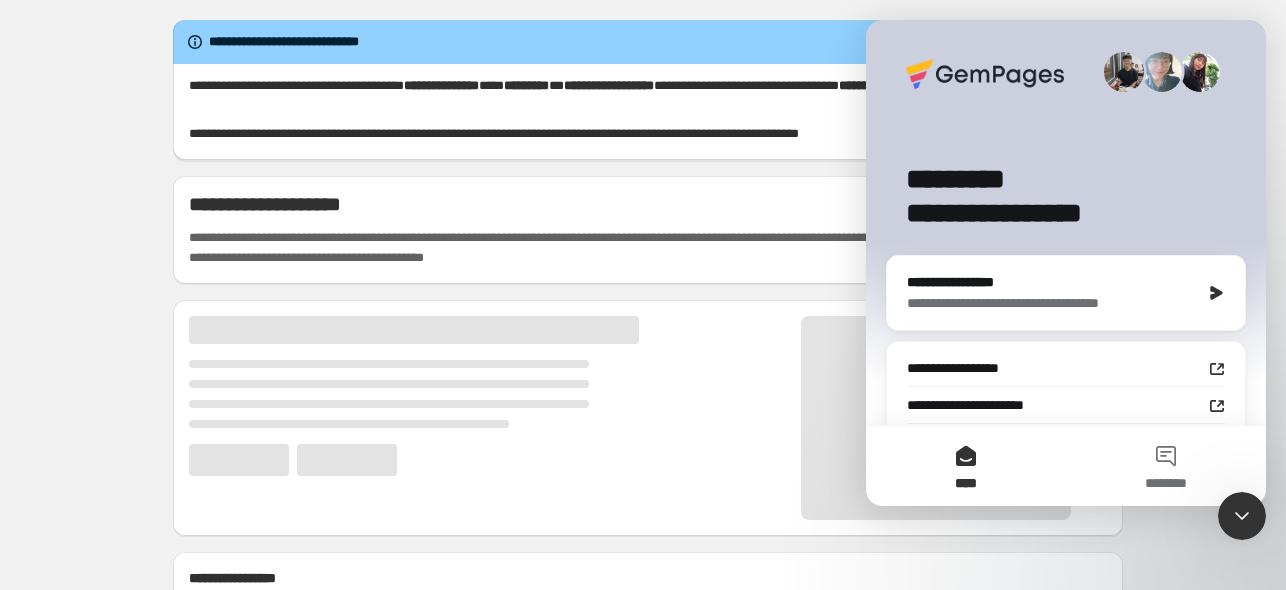 click at bounding box center [1242, 516] 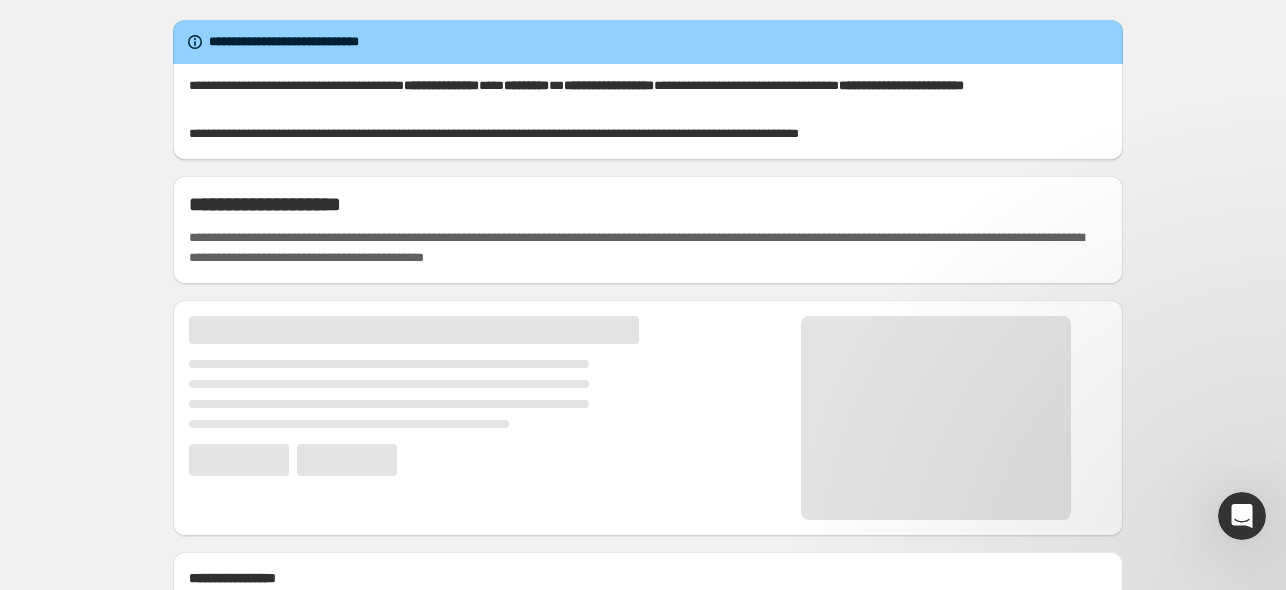 scroll, scrollTop: 0, scrollLeft: 0, axis: both 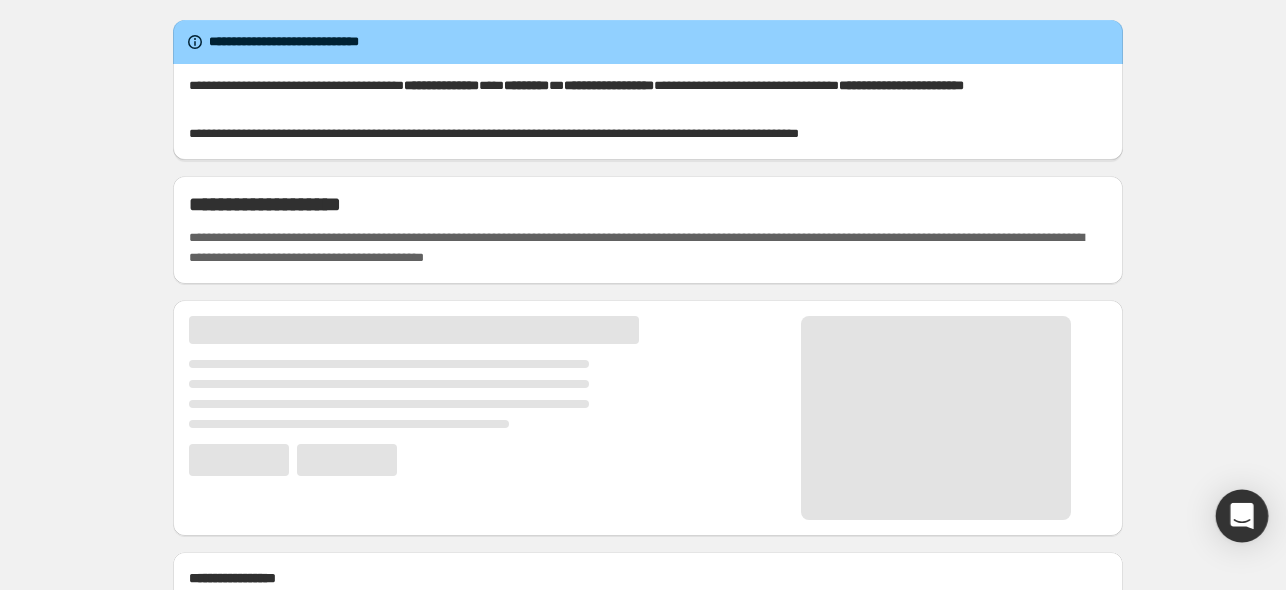 click at bounding box center (1242, 516) 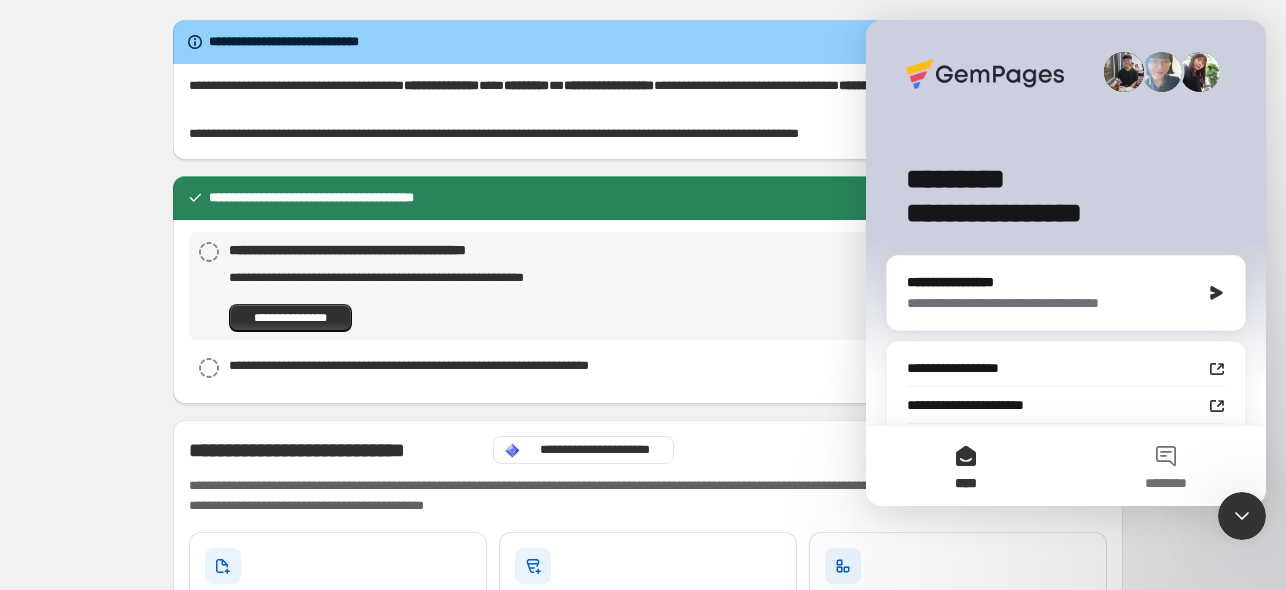 scroll, scrollTop: 0, scrollLeft: 0, axis: both 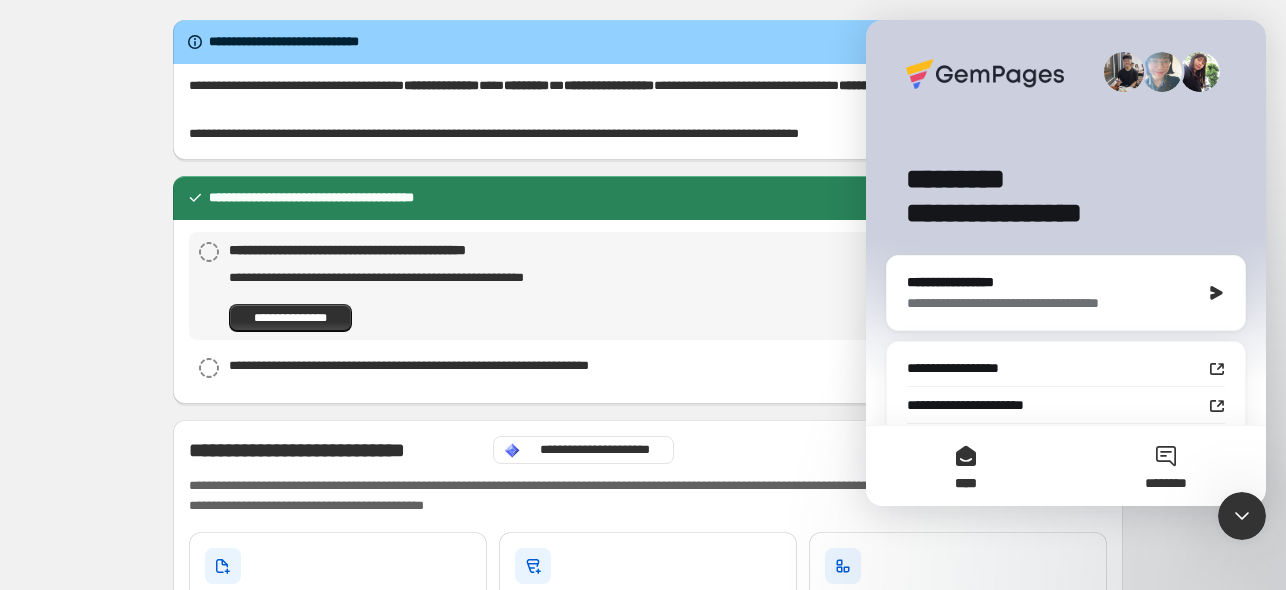 click on "********" at bounding box center [1166, 466] 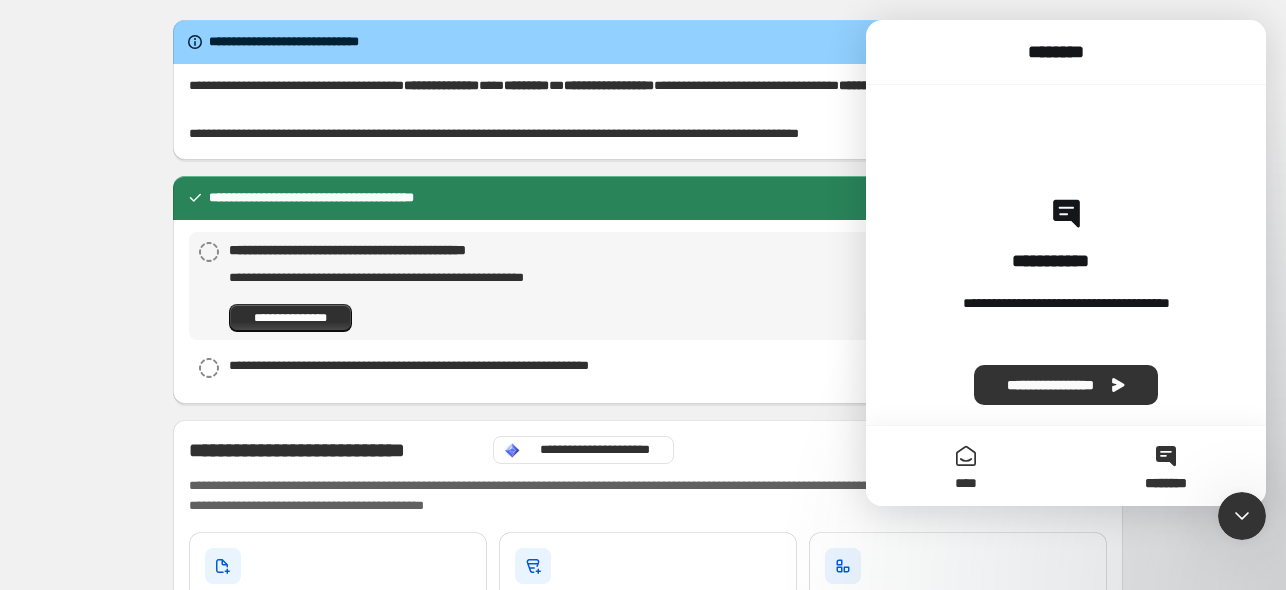 click on "****" at bounding box center (966, 466) 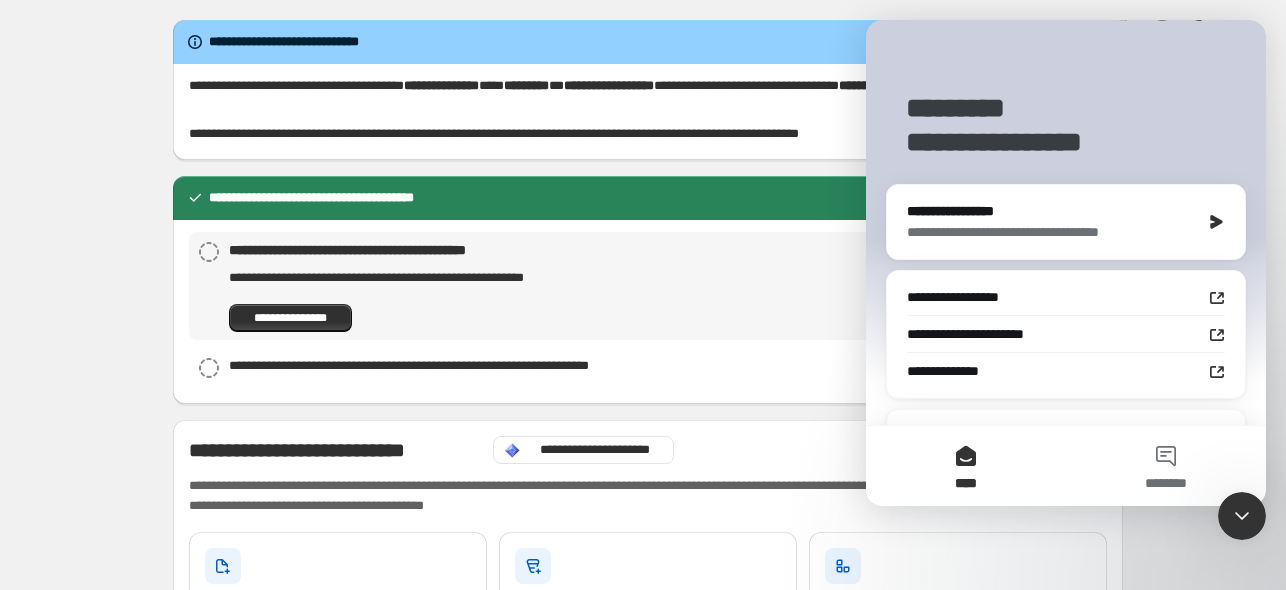 scroll, scrollTop: 193, scrollLeft: 0, axis: vertical 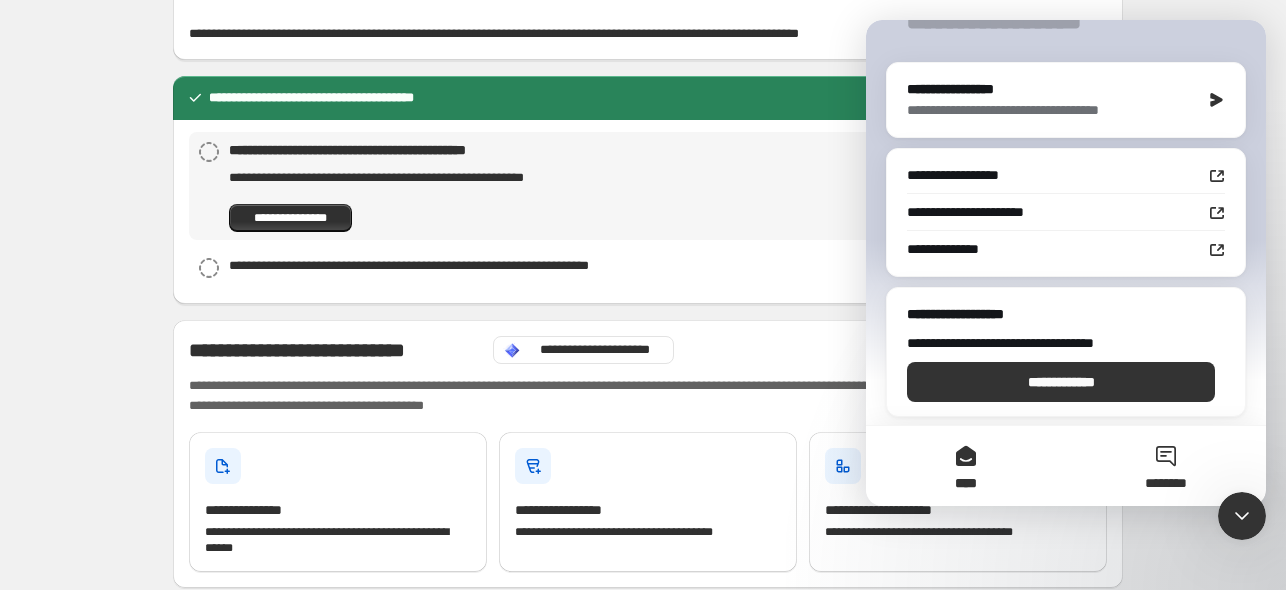 click on "********" at bounding box center (1166, 466) 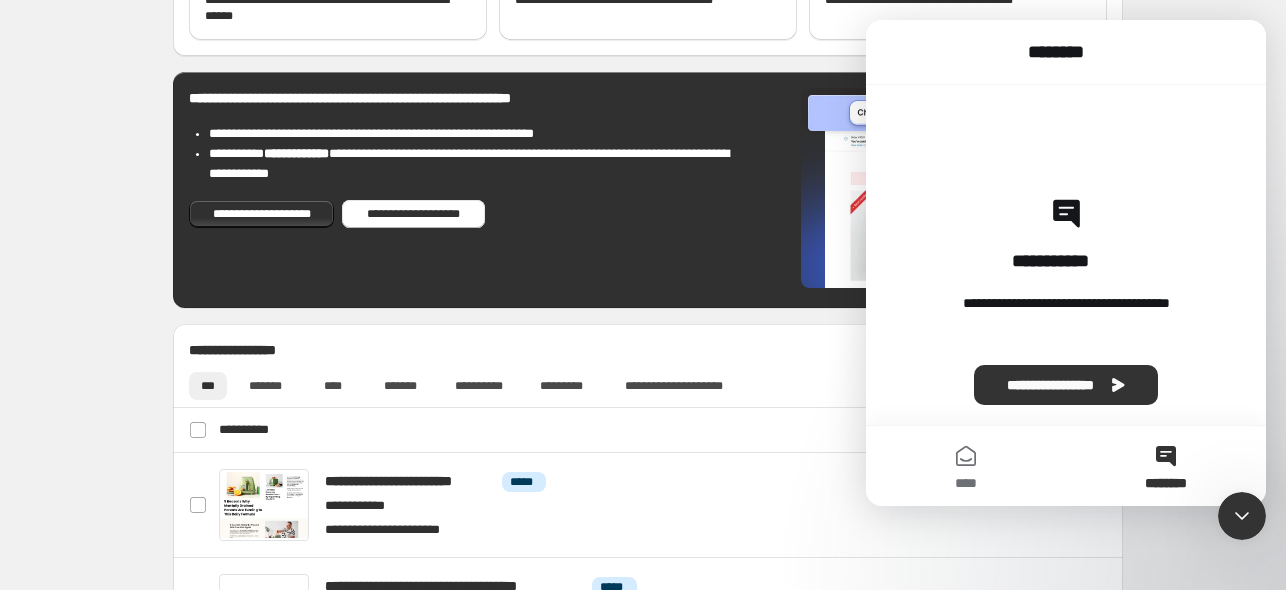 scroll, scrollTop: 300, scrollLeft: 0, axis: vertical 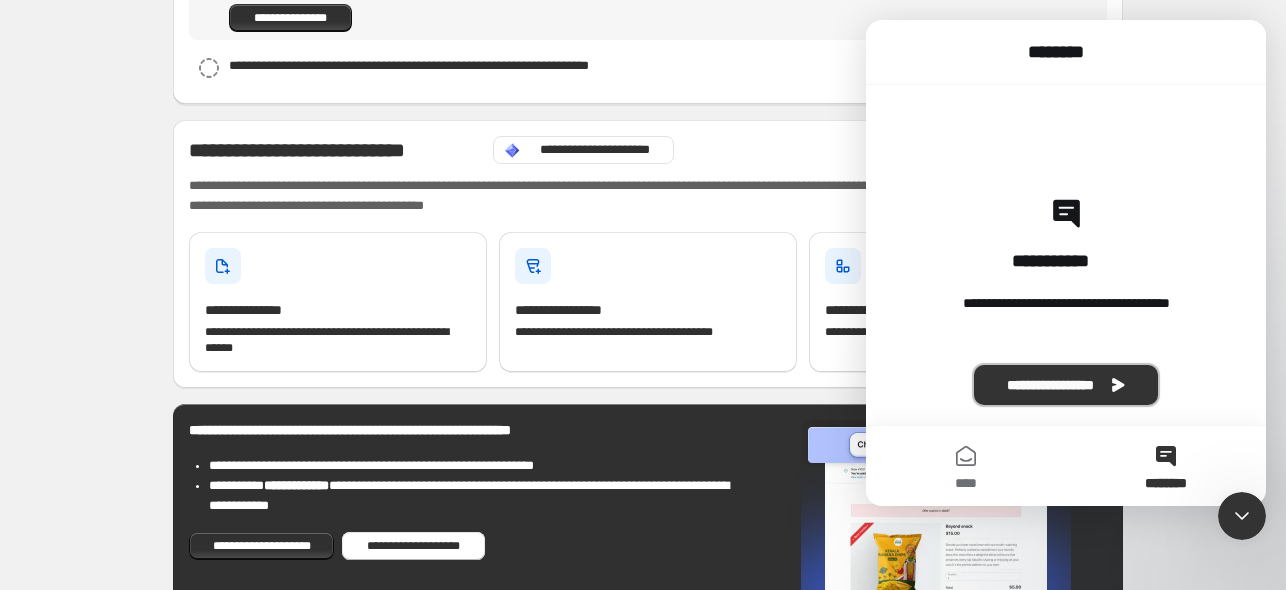 click on "**********" at bounding box center [1066, 385] 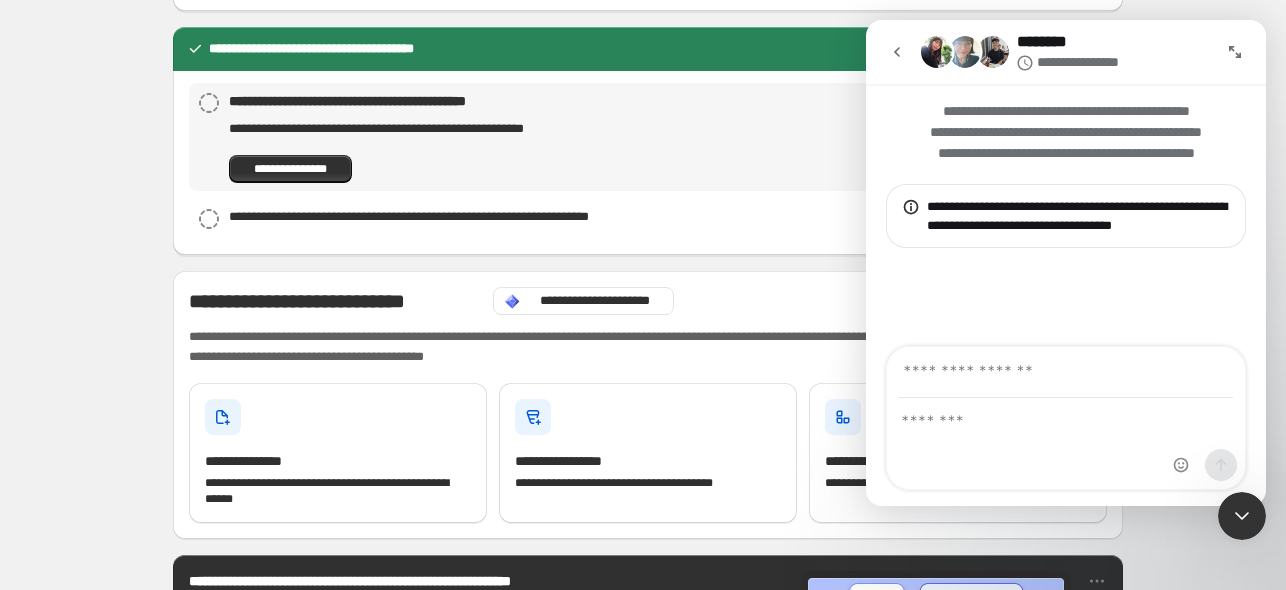 scroll, scrollTop: 0, scrollLeft: 0, axis: both 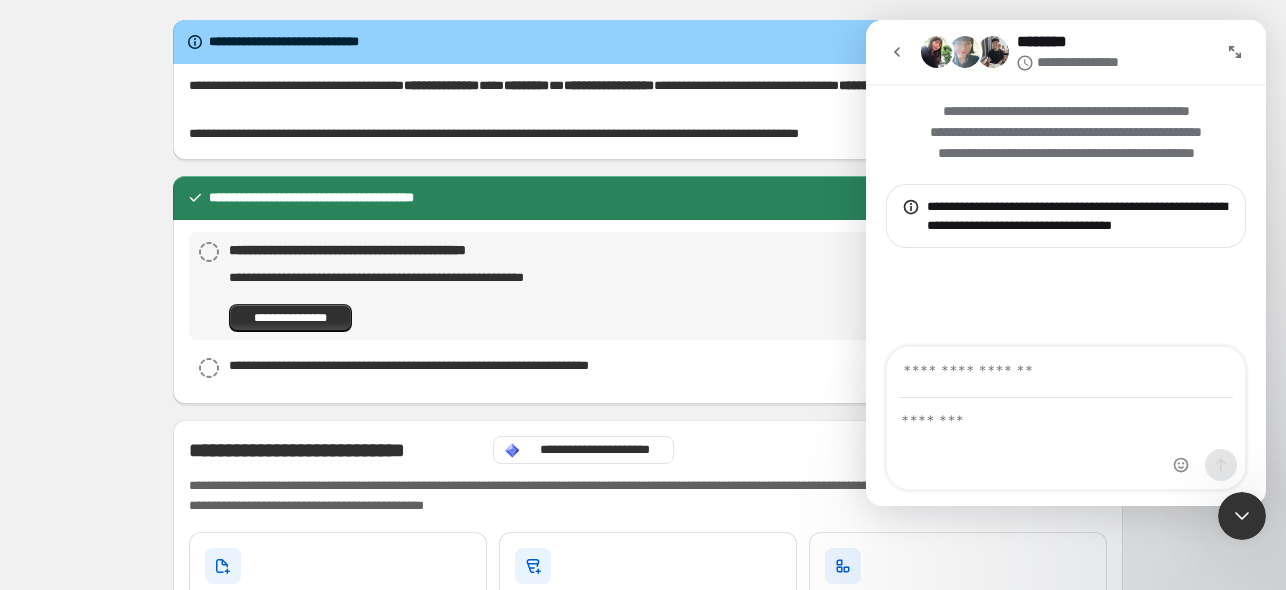 click at bounding box center (897, 52) 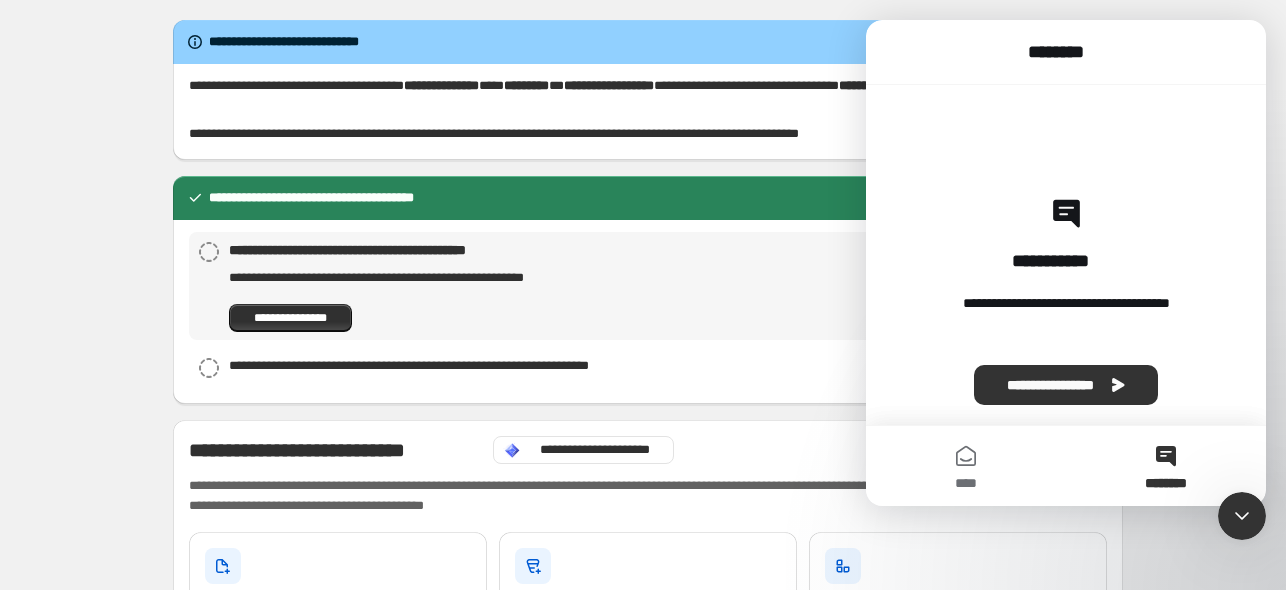 scroll, scrollTop: 0, scrollLeft: 0, axis: both 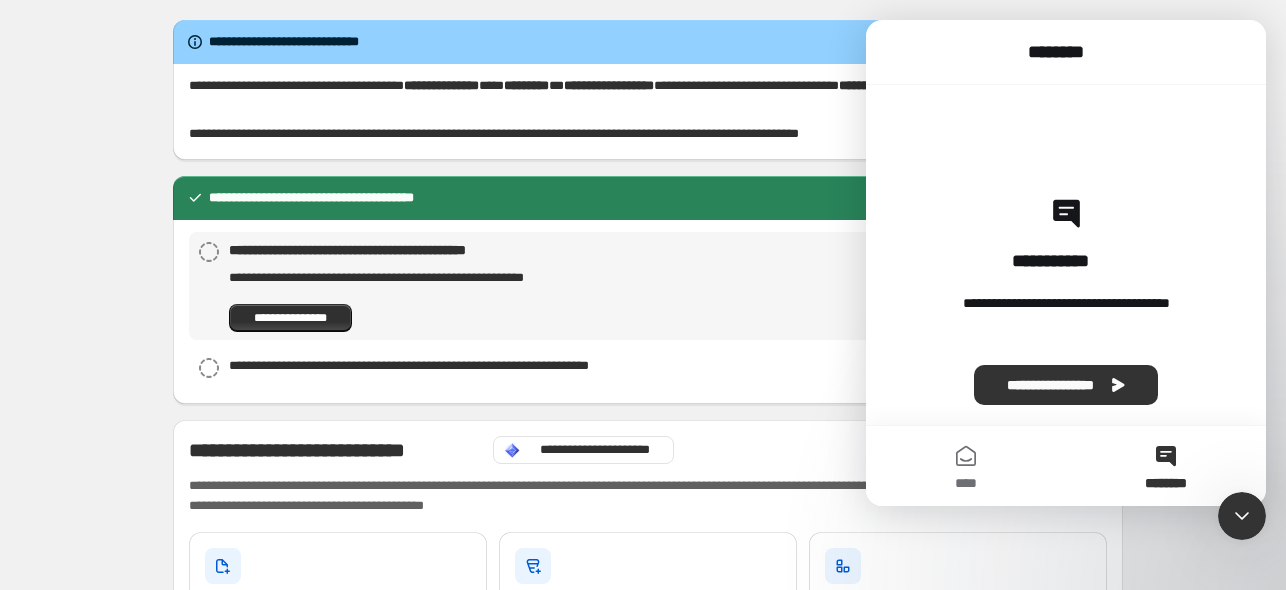 click on "**********" at bounding box center [648, 1139] 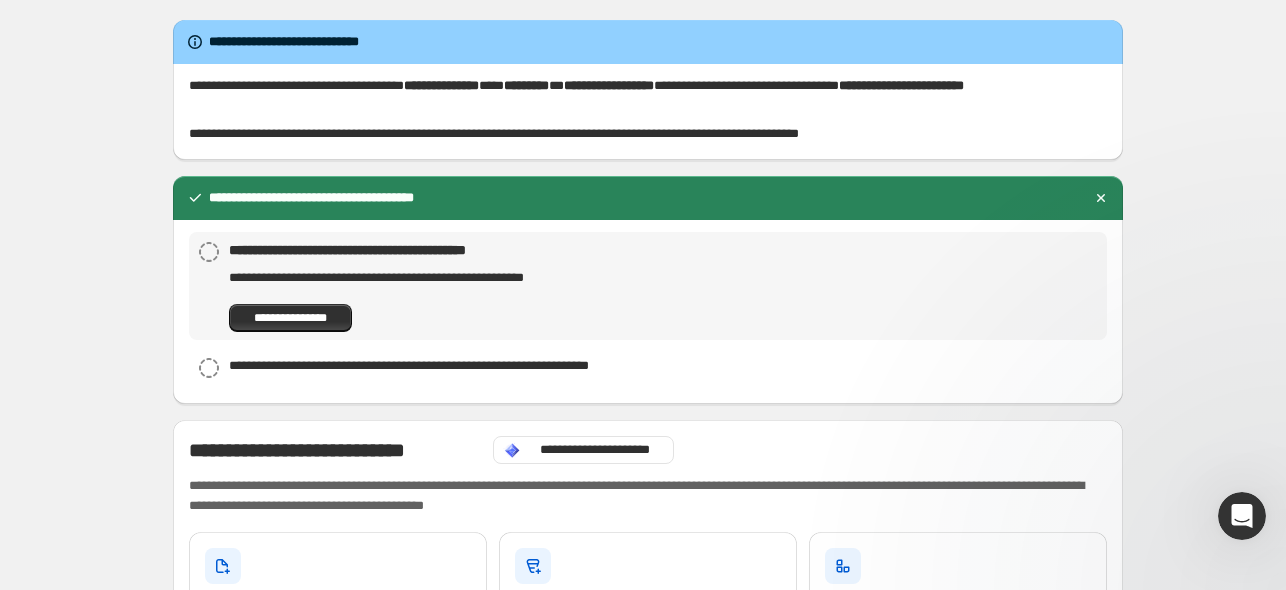 scroll, scrollTop: 0, scrollLeft: 0, axis: both 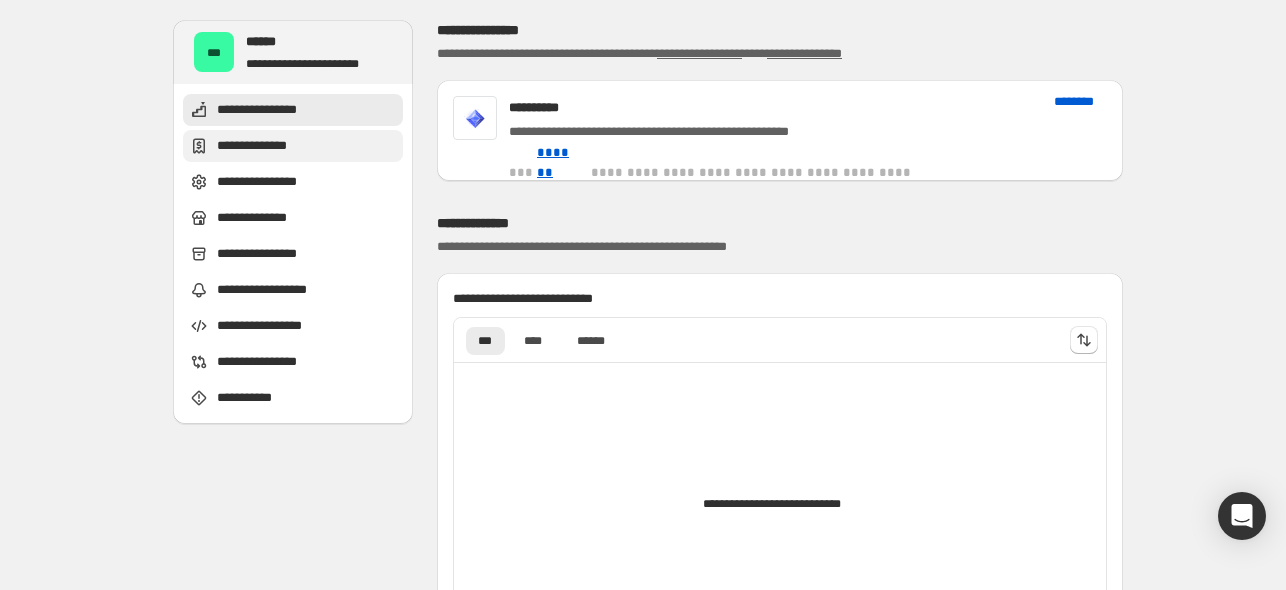click on "**********" at bounding box center (293, 146) 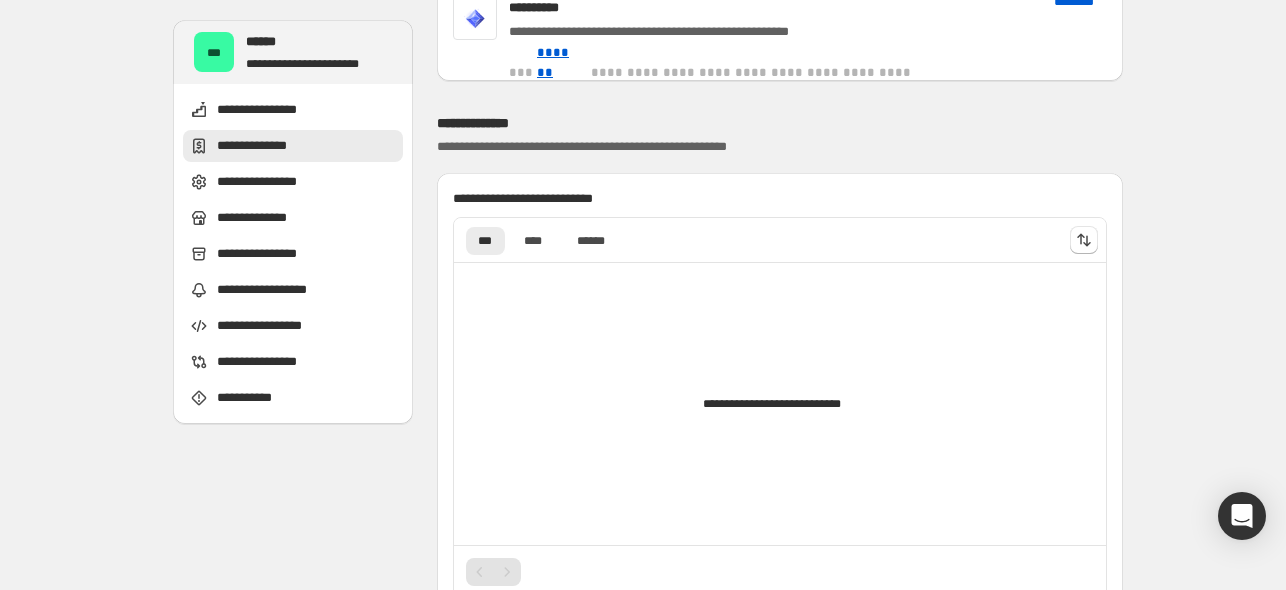 scroll, scrollTop: 172, scrollLeft: 0, axis: vertical 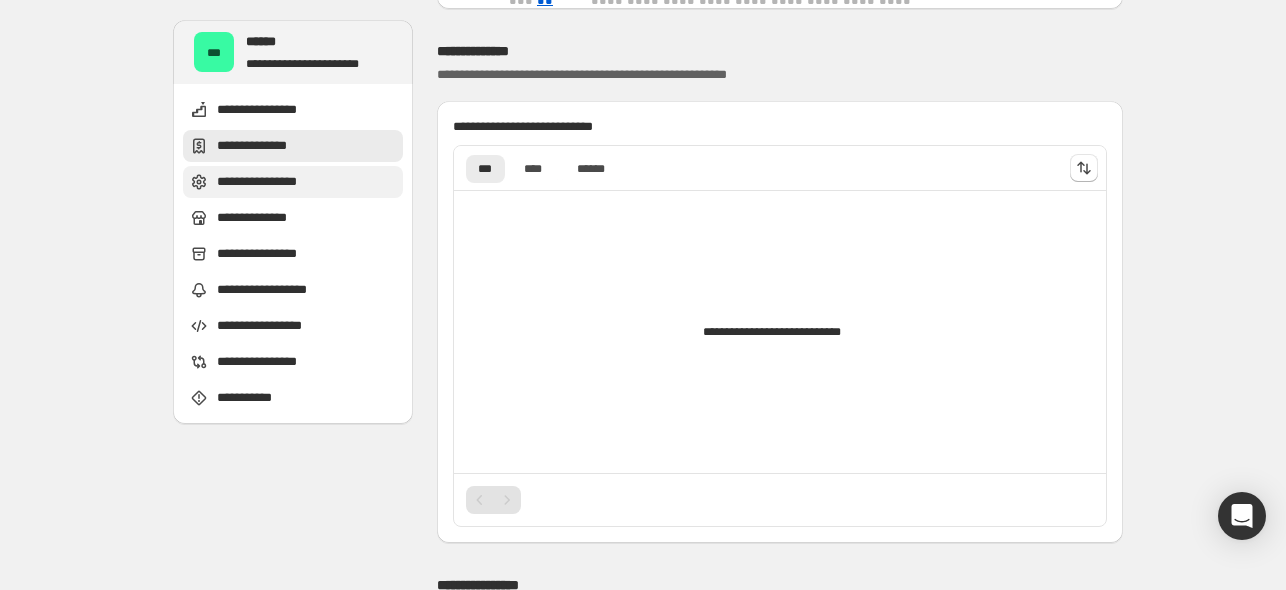 click on "**********" at bounding box center [270, 182] 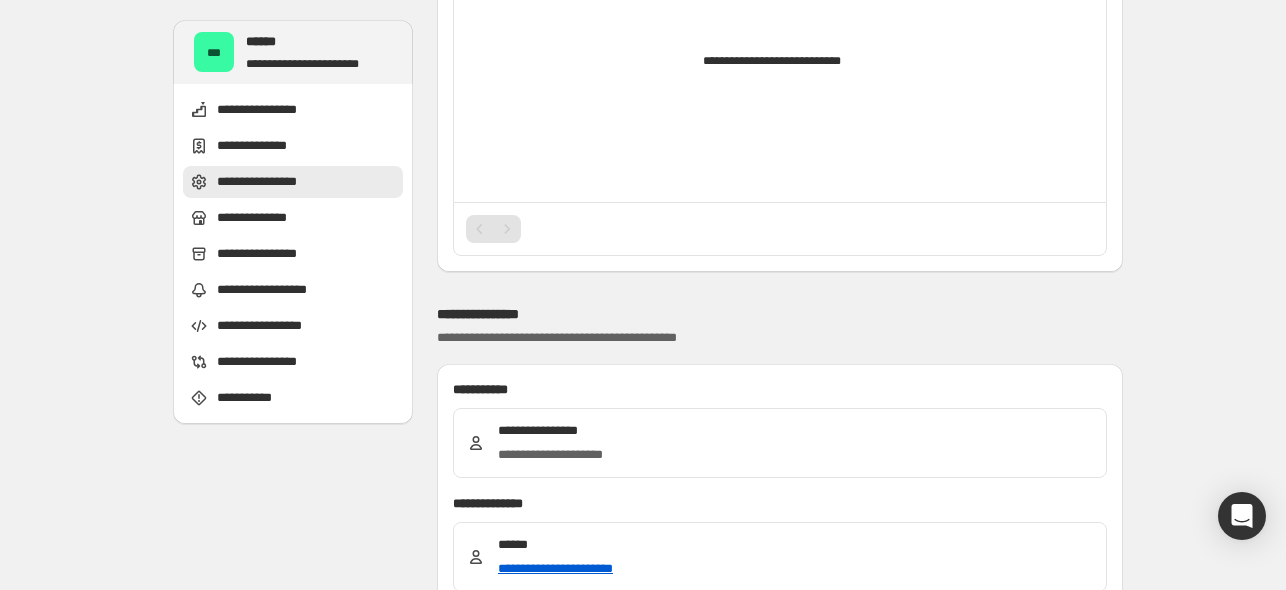 scroll, scrollTop: 706, scrollLeft: 0, axis: vertical 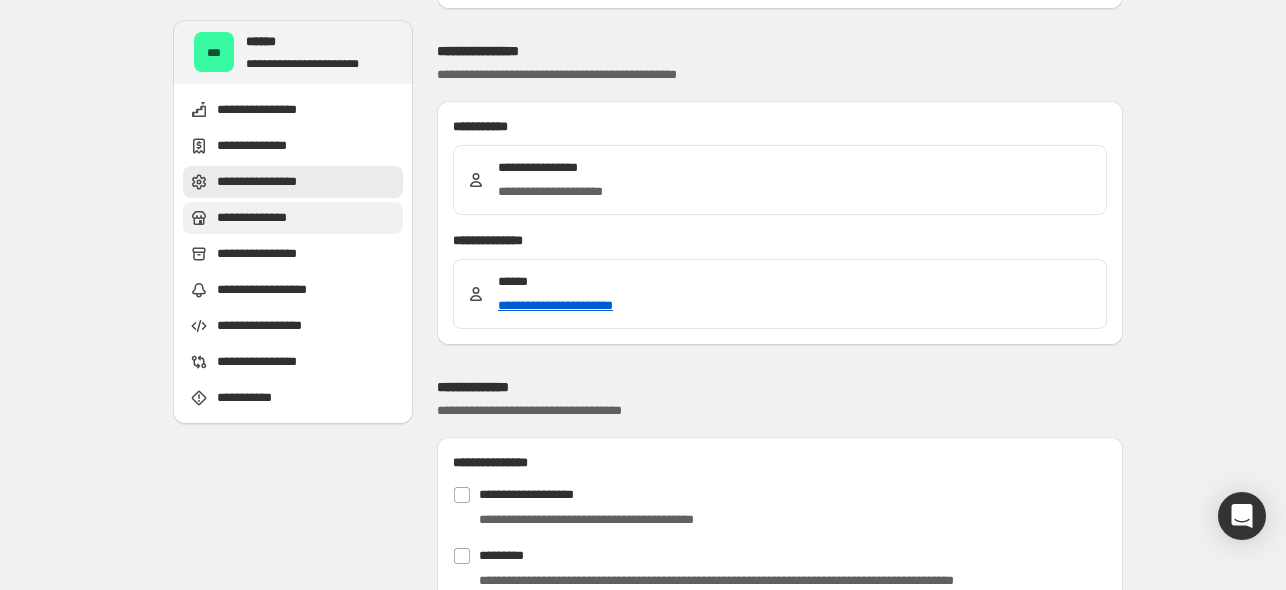 click on "**********" at bounding box center (293, 218) 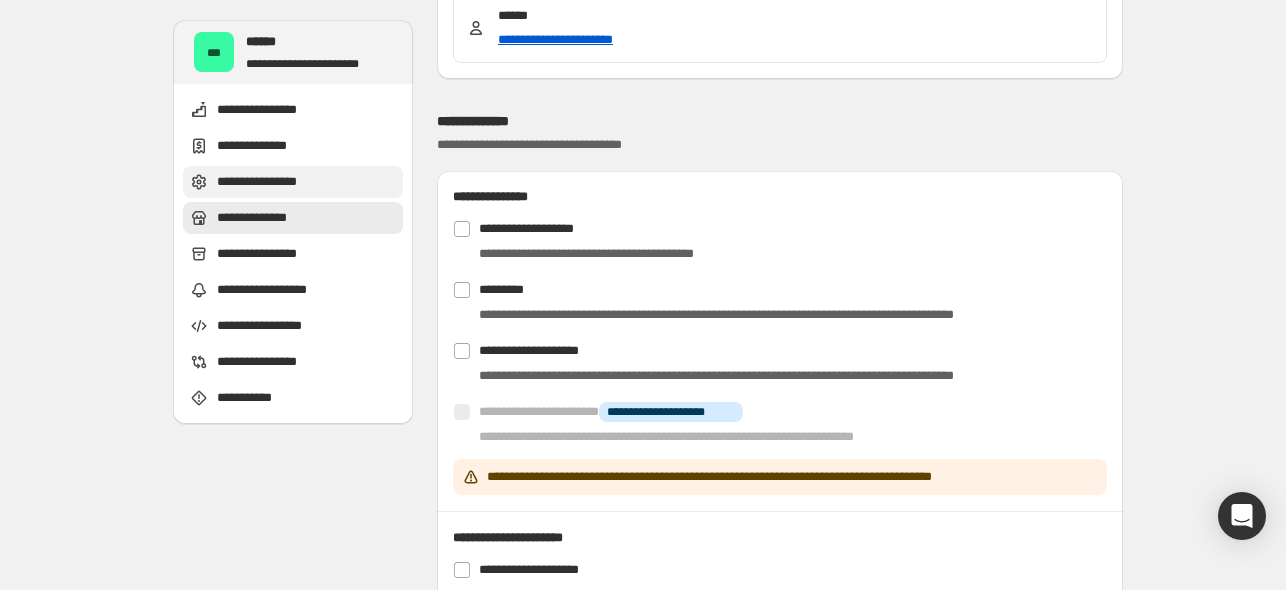 scroll, scrollTop: 1040, scrollLeft: 0, axis: vertical 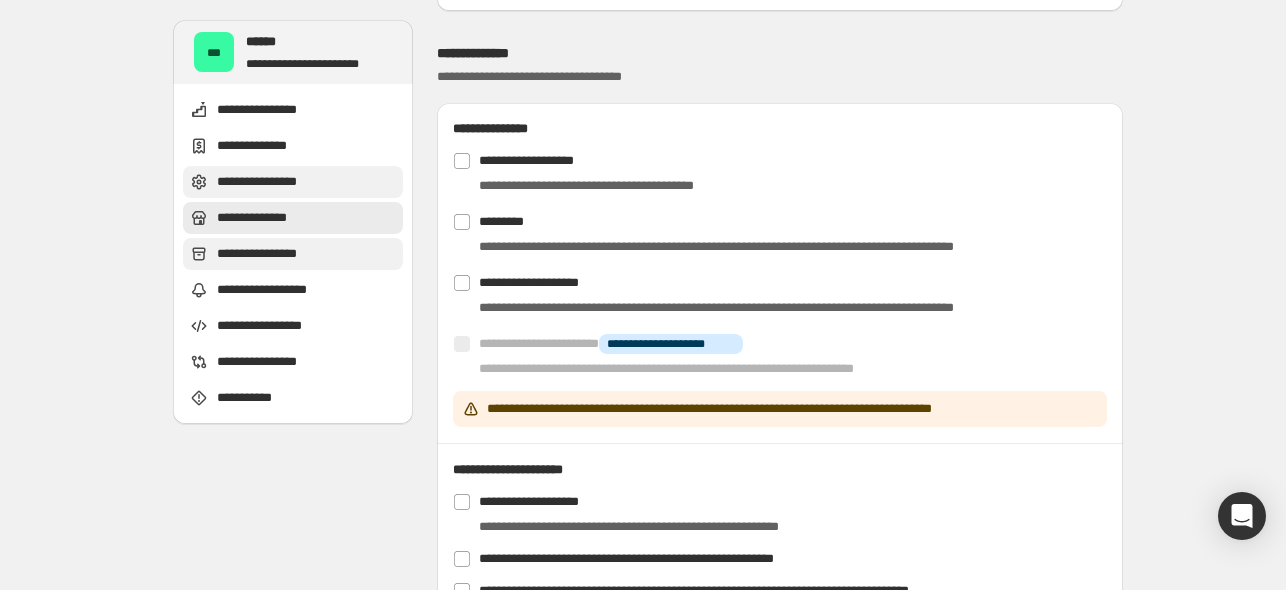 click on "**********" at bounding box center [271, 254] 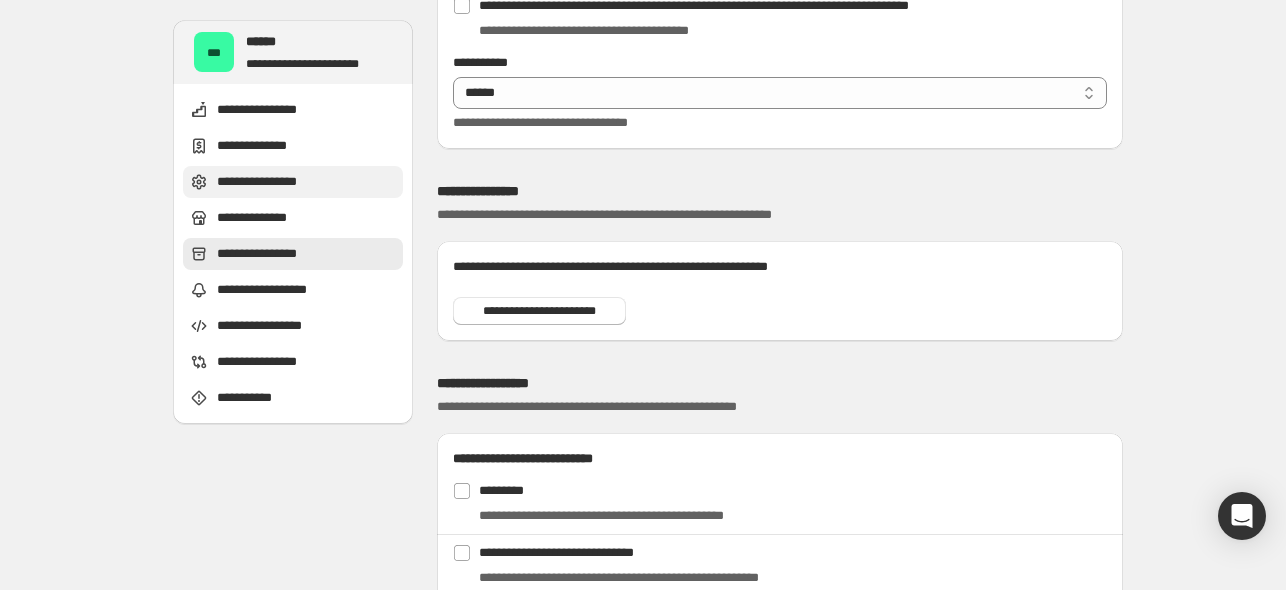 scroll, scrollTop: 1759, scrollLeft: 0, axis: vertical 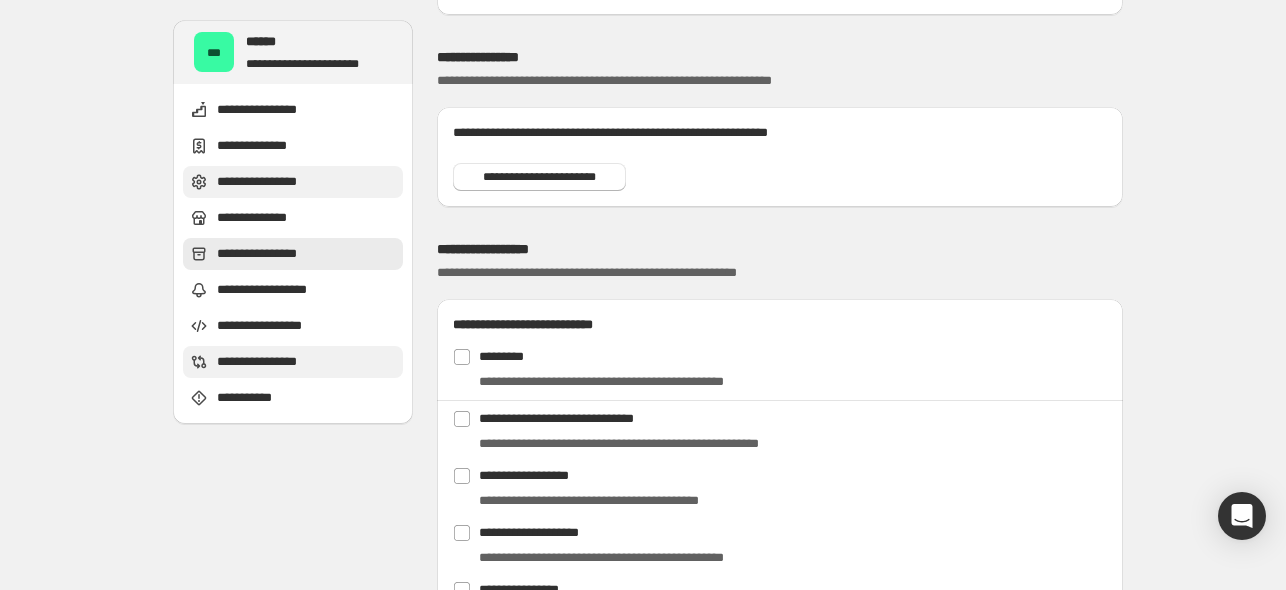click on "**********" at bounding box center [275, 362] 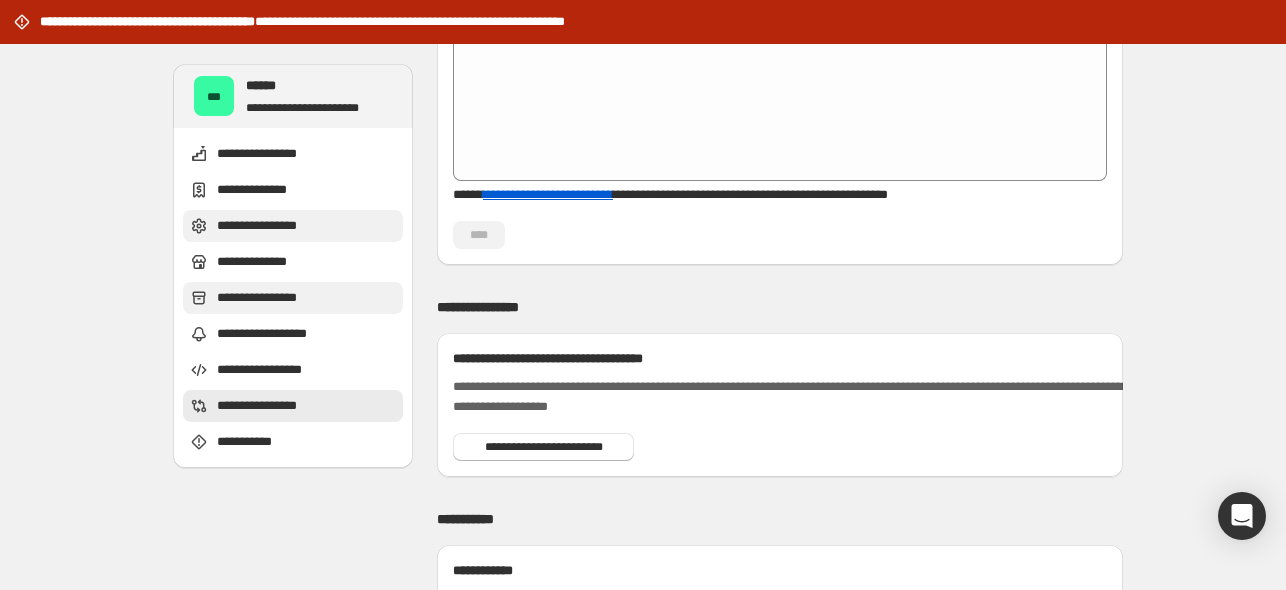 scroll, scrollTop: 2848, scrollLeft: 0, axis: vertical 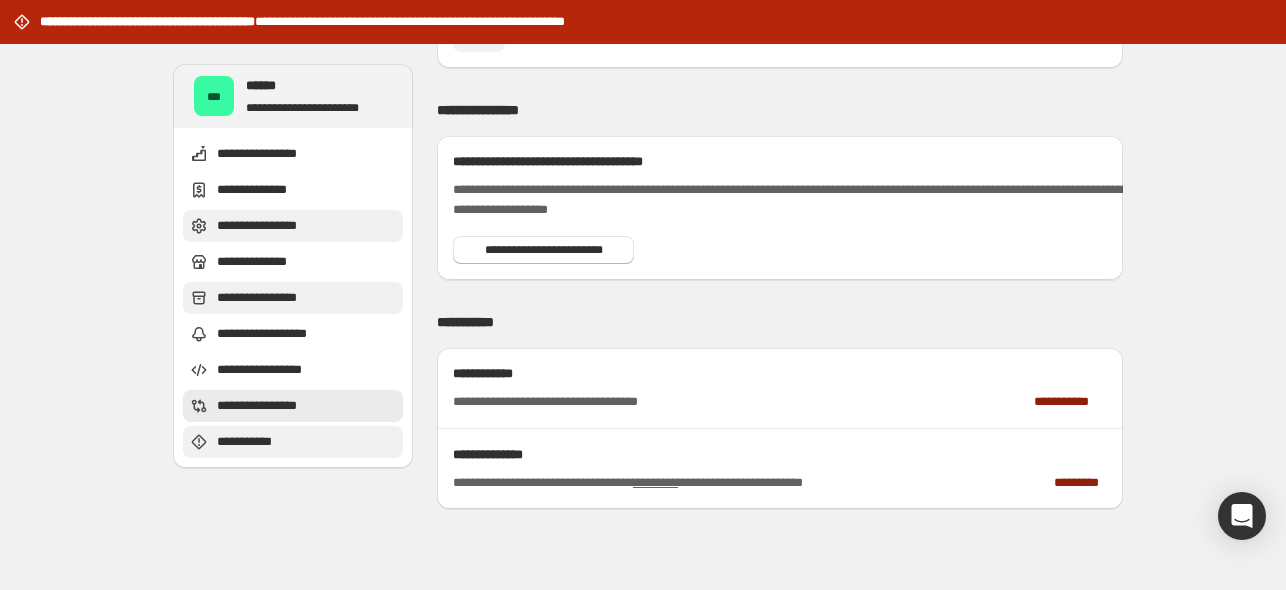 click on "**********" at bounding box center (293, 442) 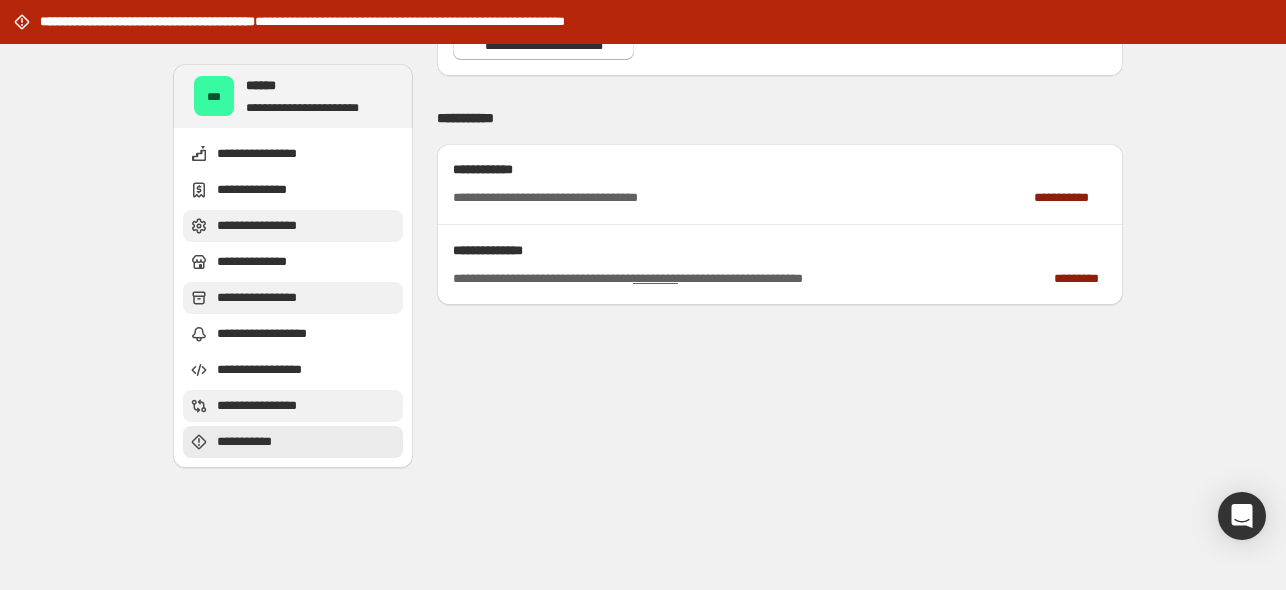 scroll, scrollTop: 3060, scrollLeft: 0, axis: vertical 